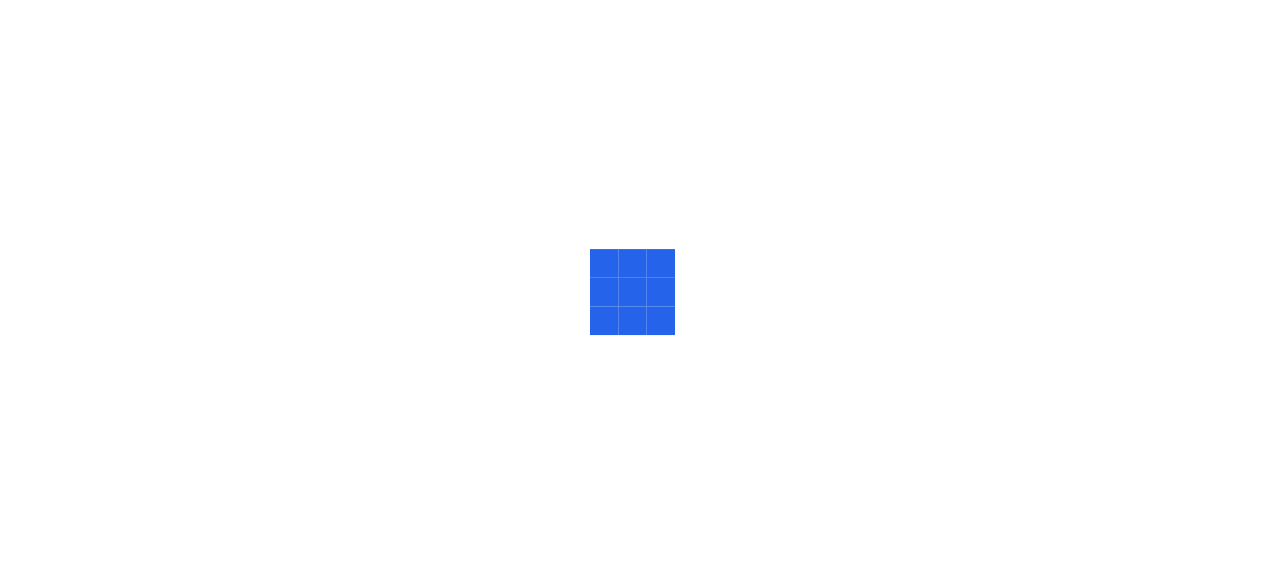 scroll, scrollTop: 0, scrollLeft: 0, axis: both 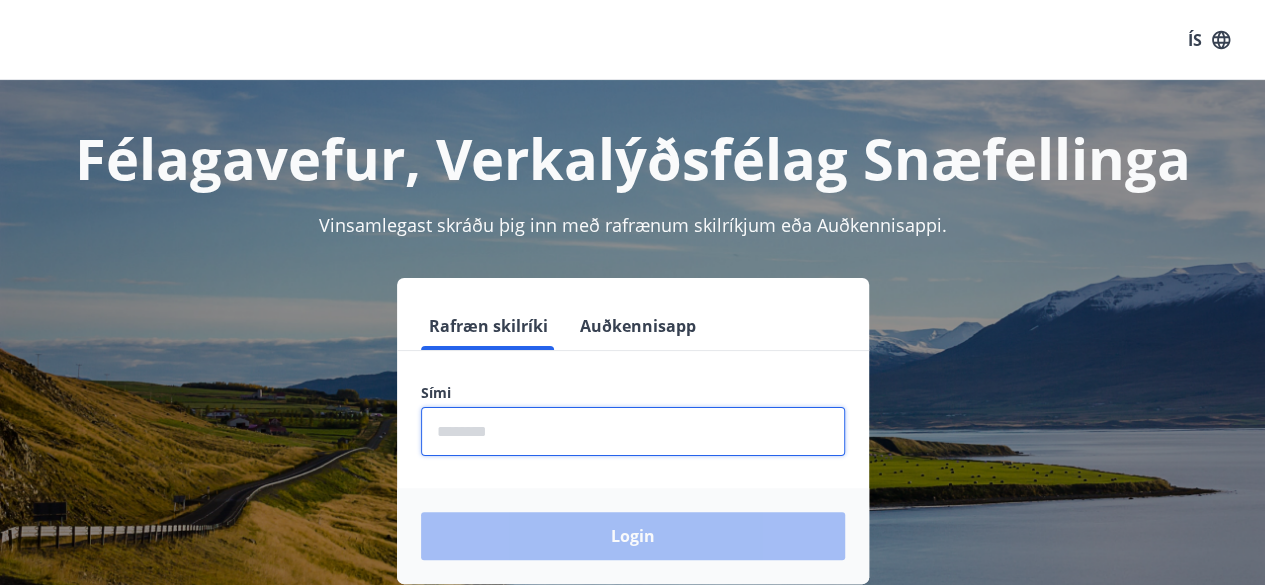 click at bounding box center [633, 431] 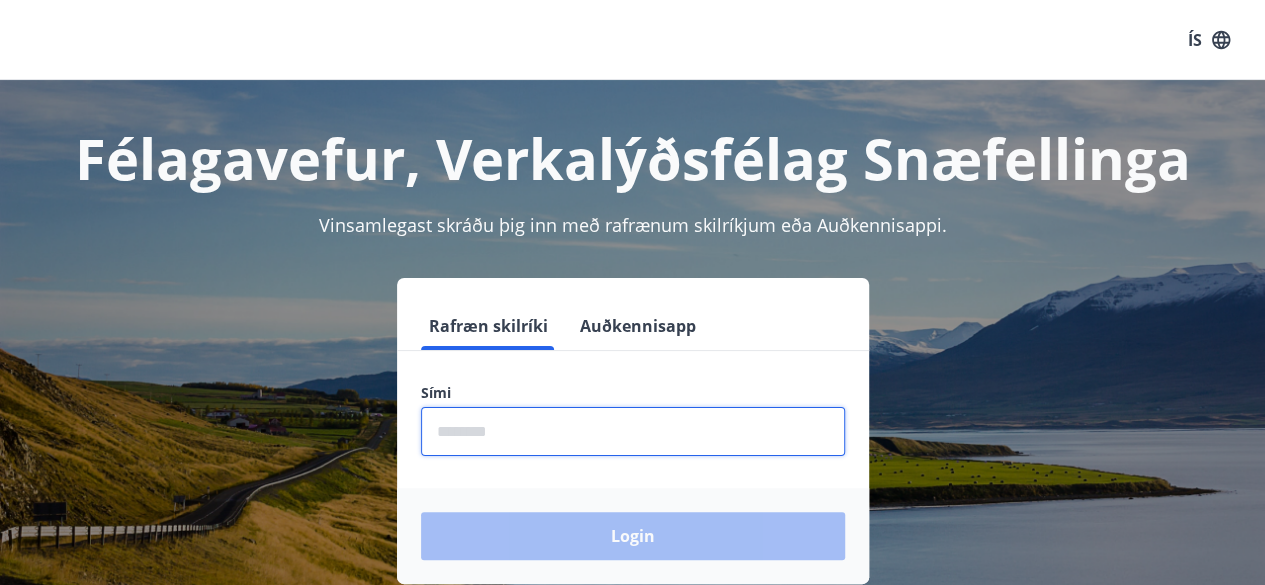 type on "********" 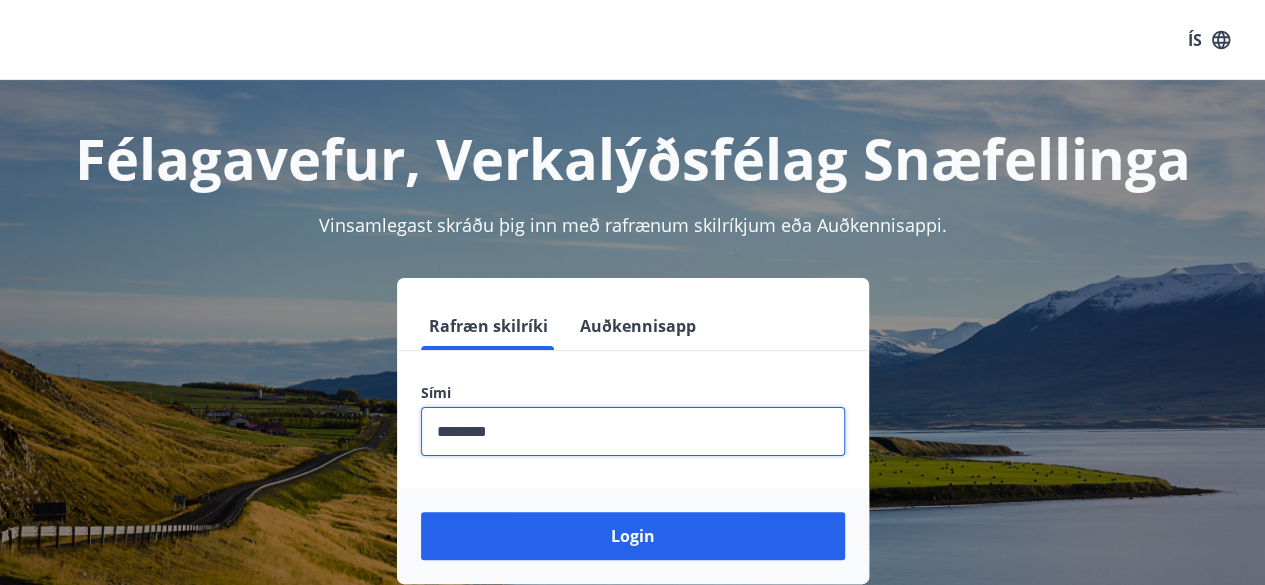 click on "Login" at bounding box center (633, 536) 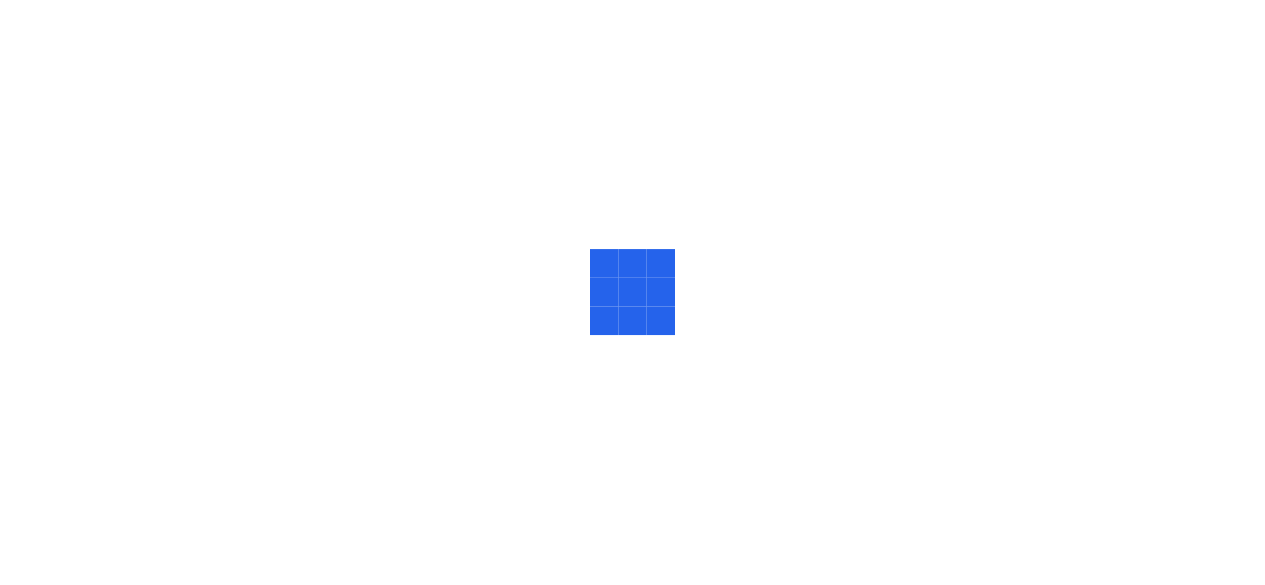 scroll, scrollTop: 0, scrollLeft: 0, axis: both 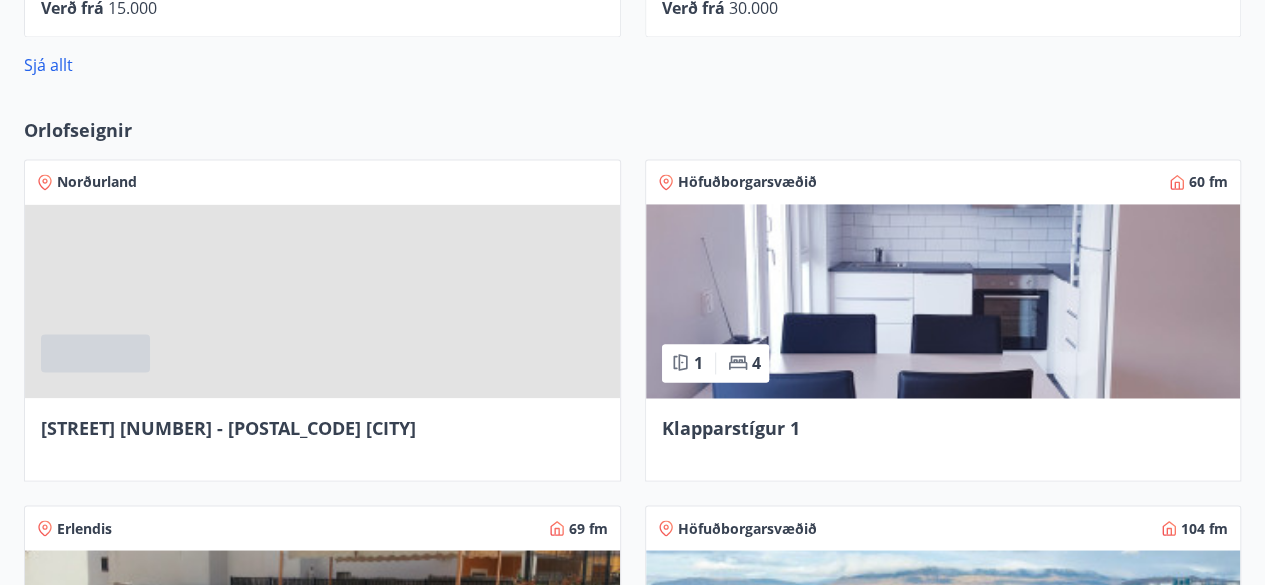 click at bounding box center (943, 301) 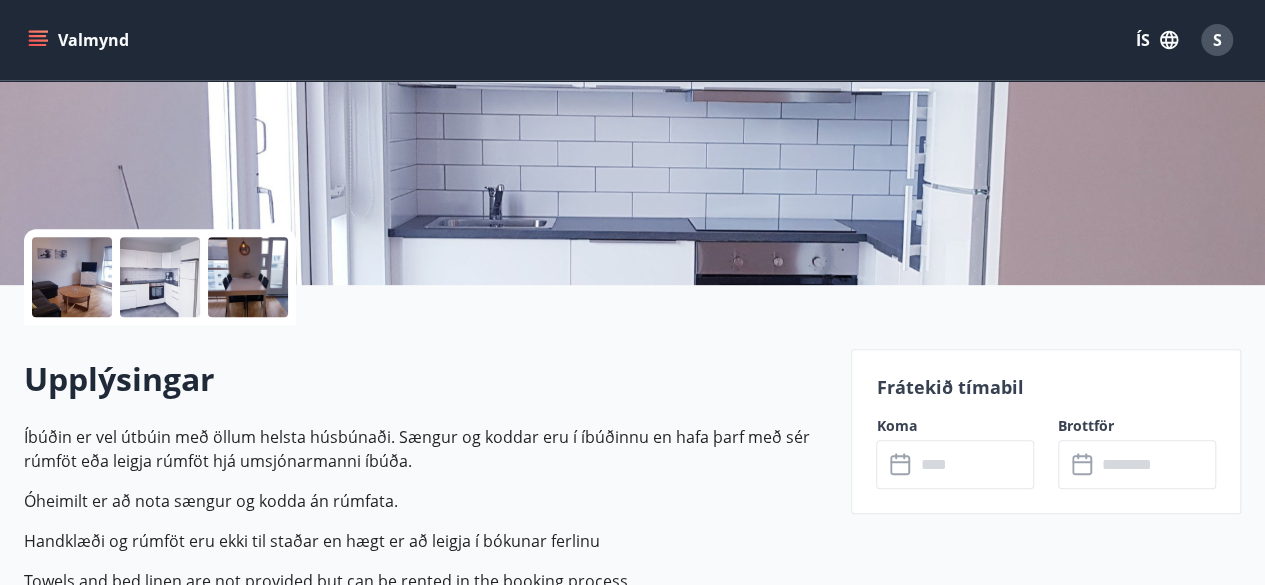 scroll, scrollTop: 400, scrollLeft: 0, axis: vertical 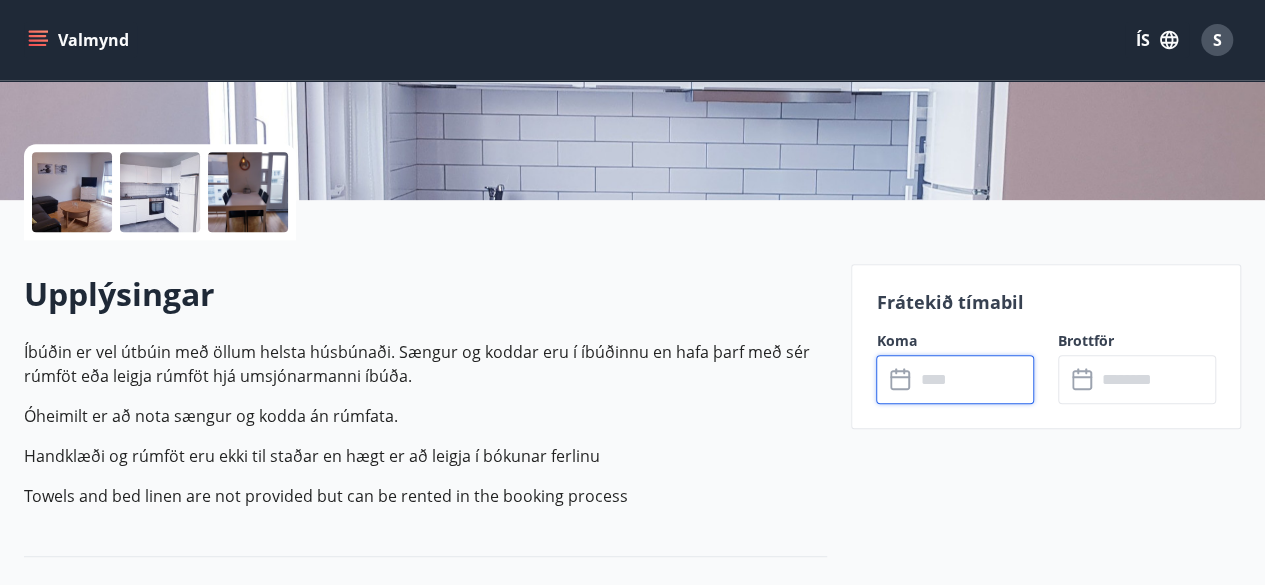 click at bounding box center [974, 379] 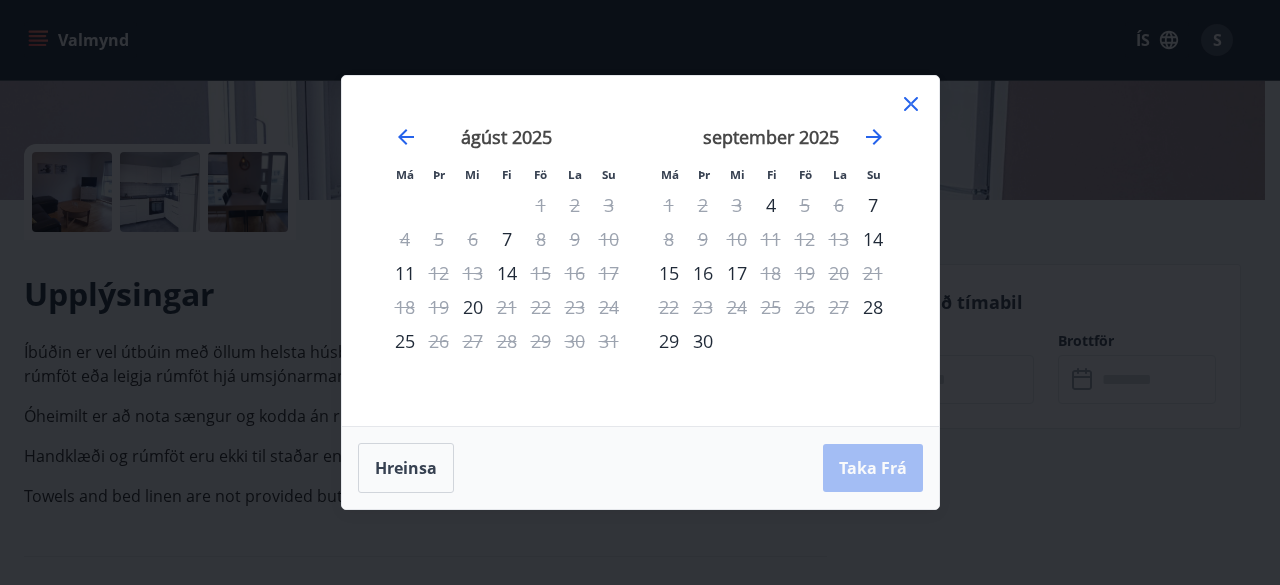 click on "ágúst 2025 1 2 3 4 5 6 7 8 9 10 11 12 13 14 15 16 17 18 19 20 21 22 23 24 25 26 27 28 29 30 31" at bounding box center (507, 264) 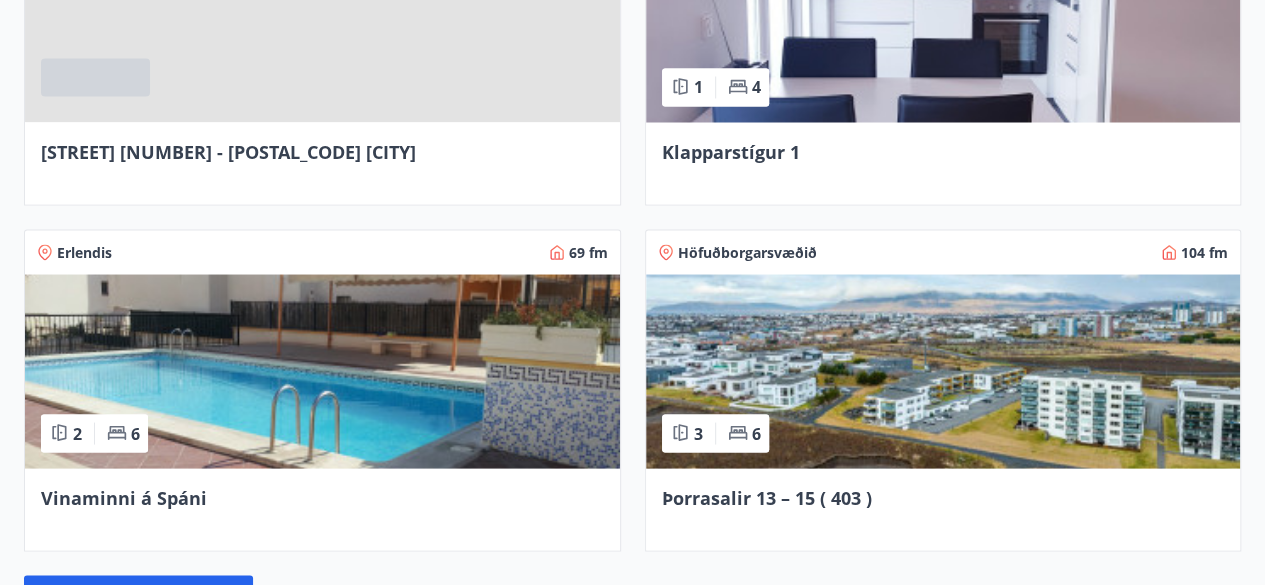 scroll, scrollTop: 1890, scrollLeft: 0, axis: vertical 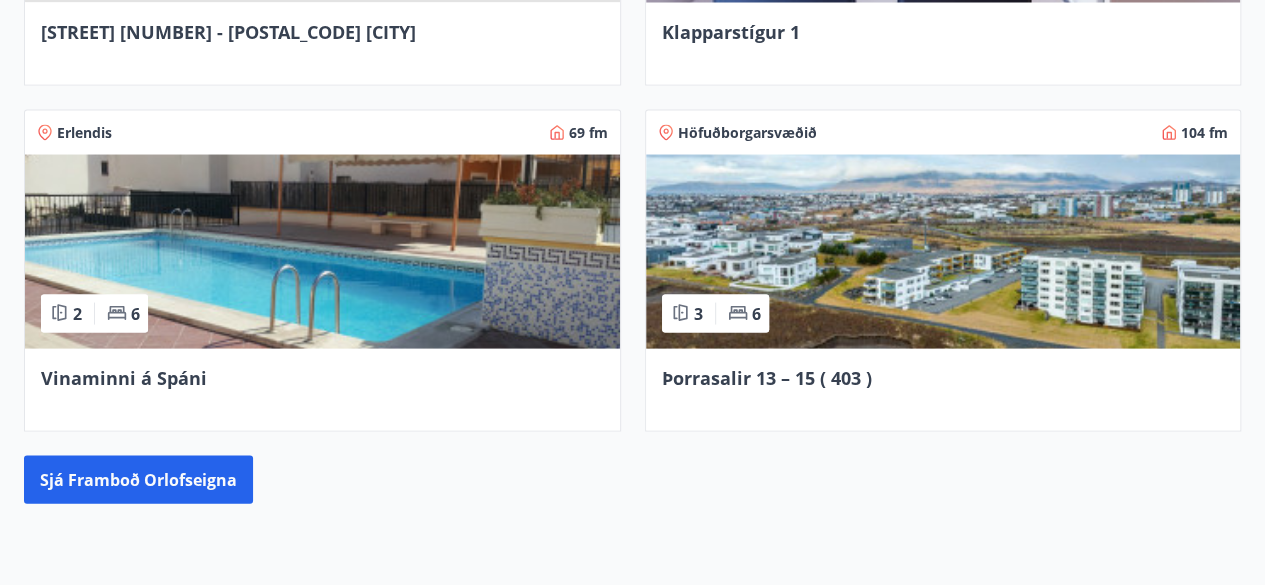 click at bounding box center [943, 251] 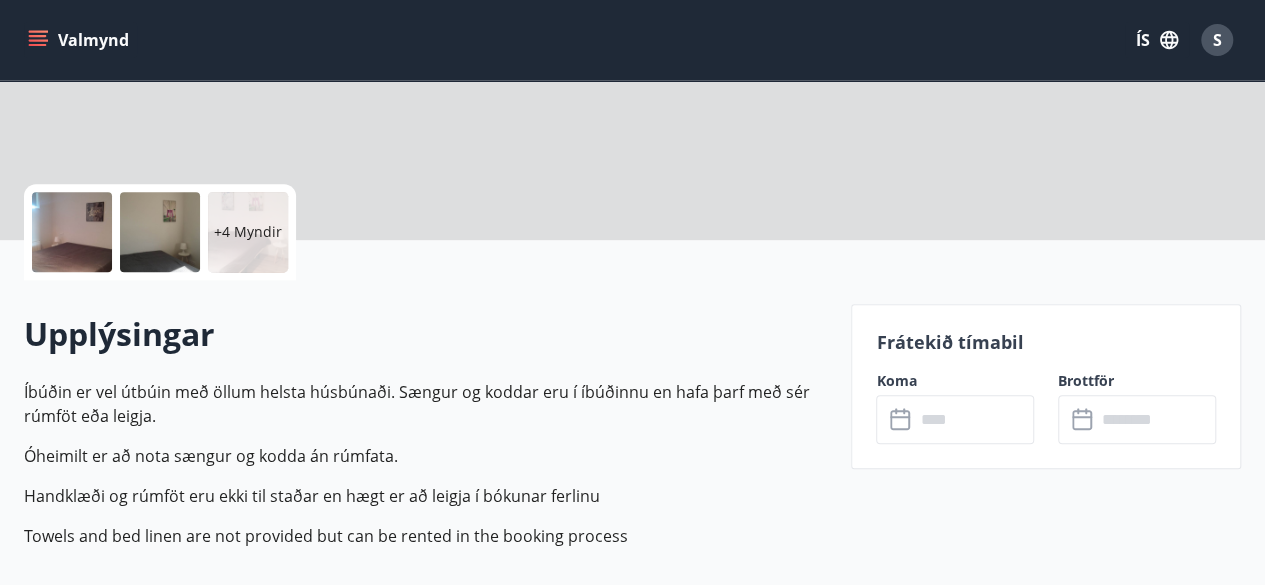 scroll, scrollTop: 520, scrollLeft: 0, axis: vertical 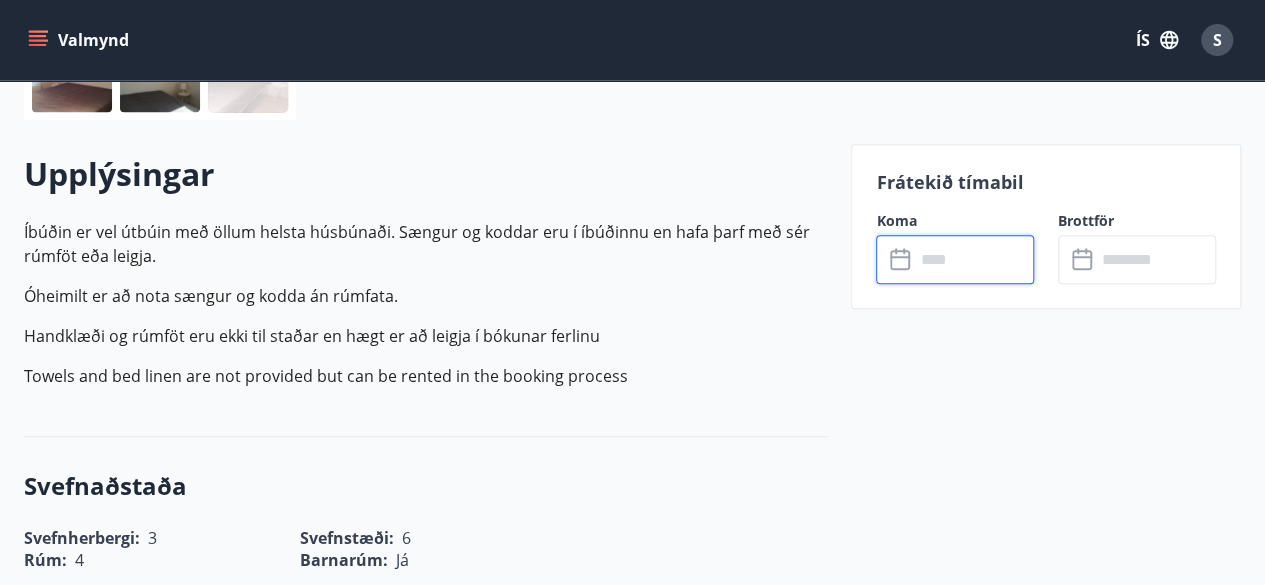 click at bounding box center (974, 259) 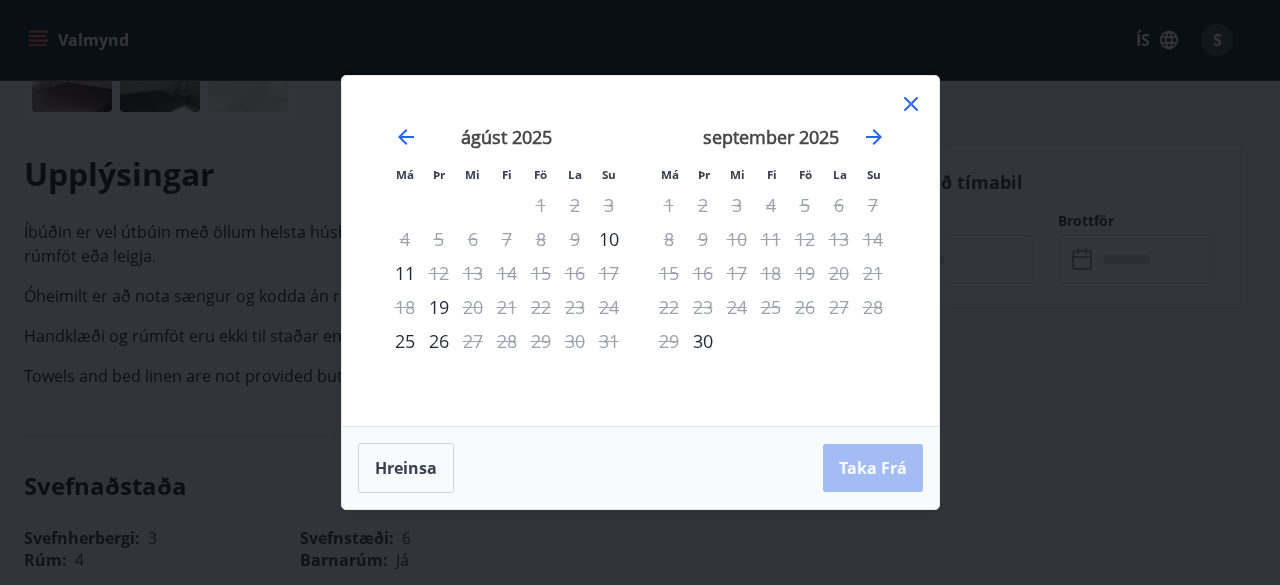 click on "8" at bounding box center (541, 239) 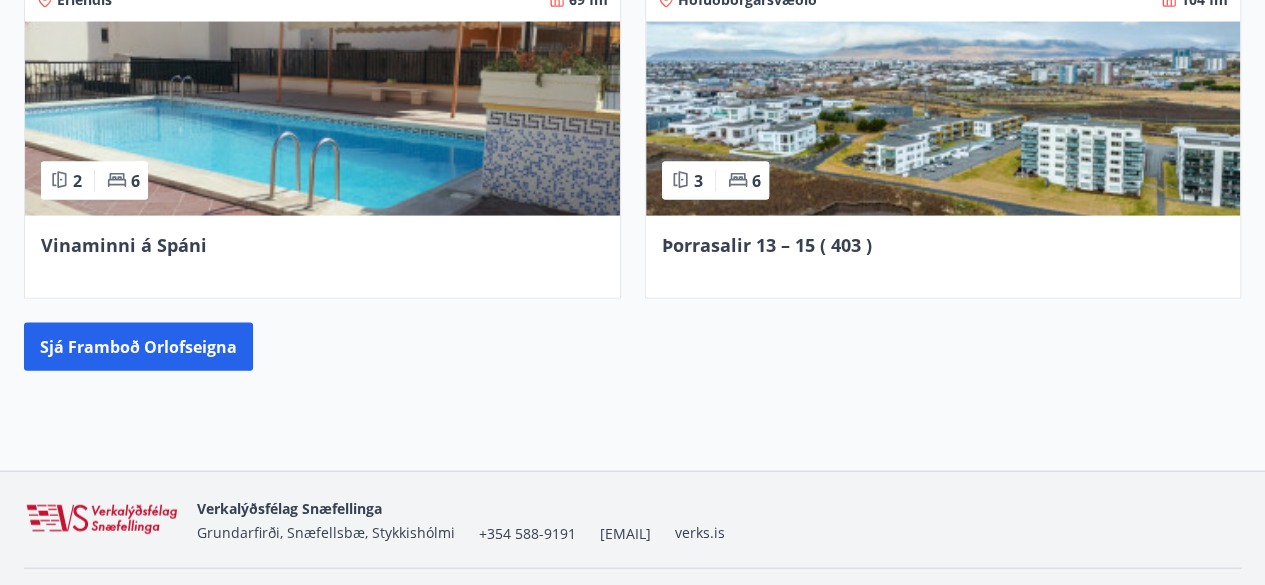 scroll, scrollTop: 1994, scrollLeft: 0, axis: vertical 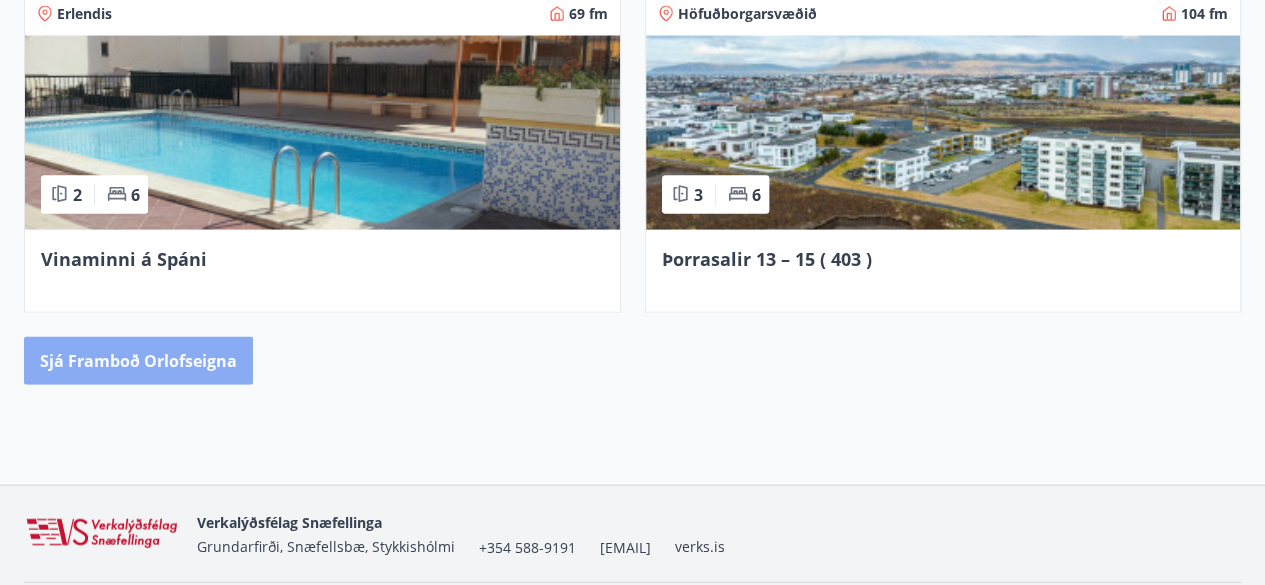 click on "Sjá framboð orlofseigna" at bounding box center (138, 361) 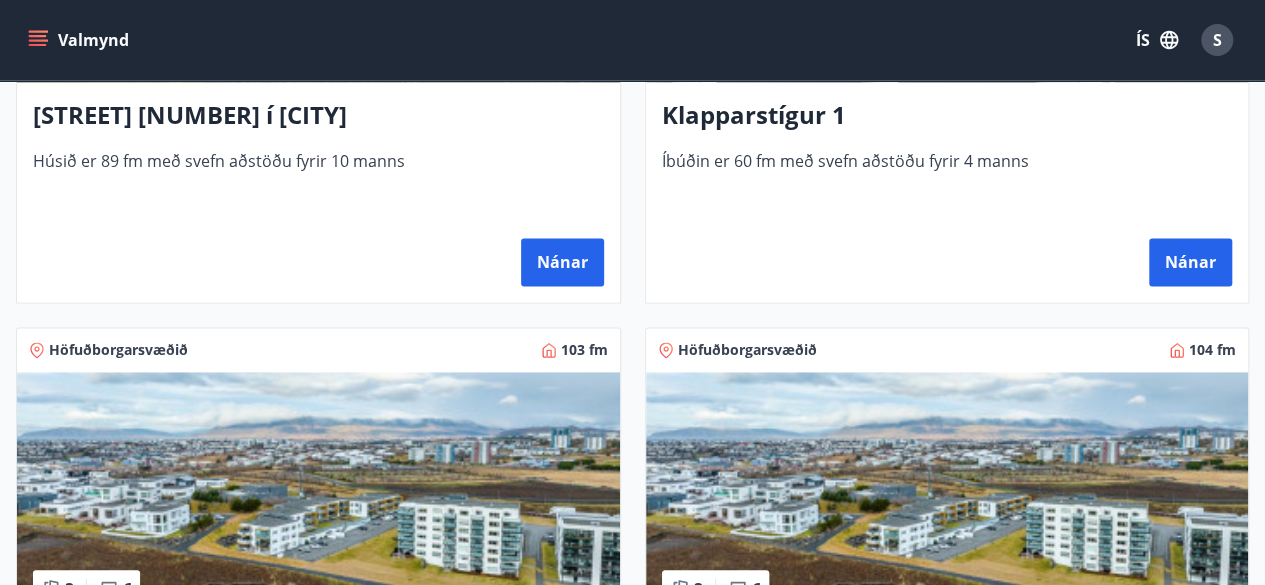 scroll, scrollTop: 1360, scrollLeft: 0, axis: vertical 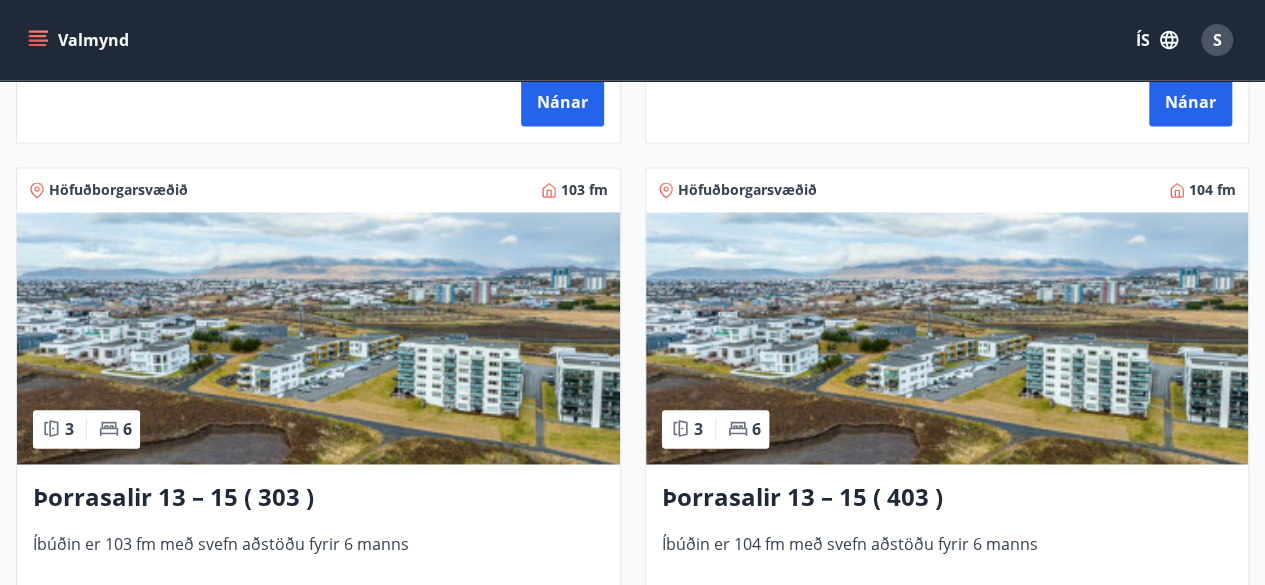 click at bounding box center [318, 338] 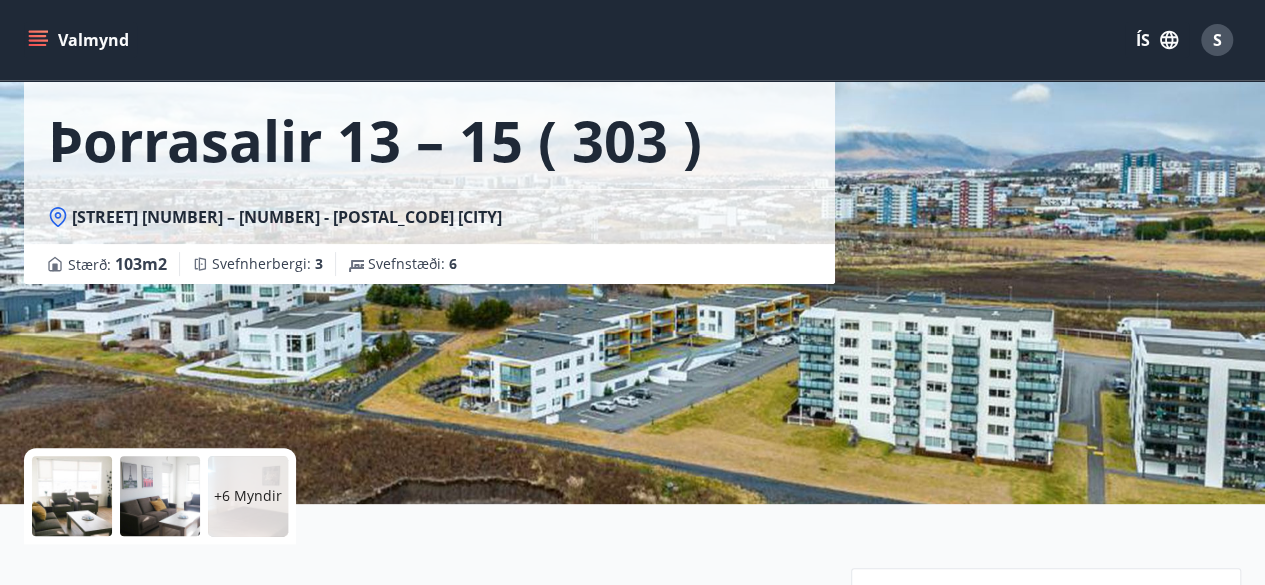 scroll, scrollTop: 320, scrollLeft: 0, axis: vertical 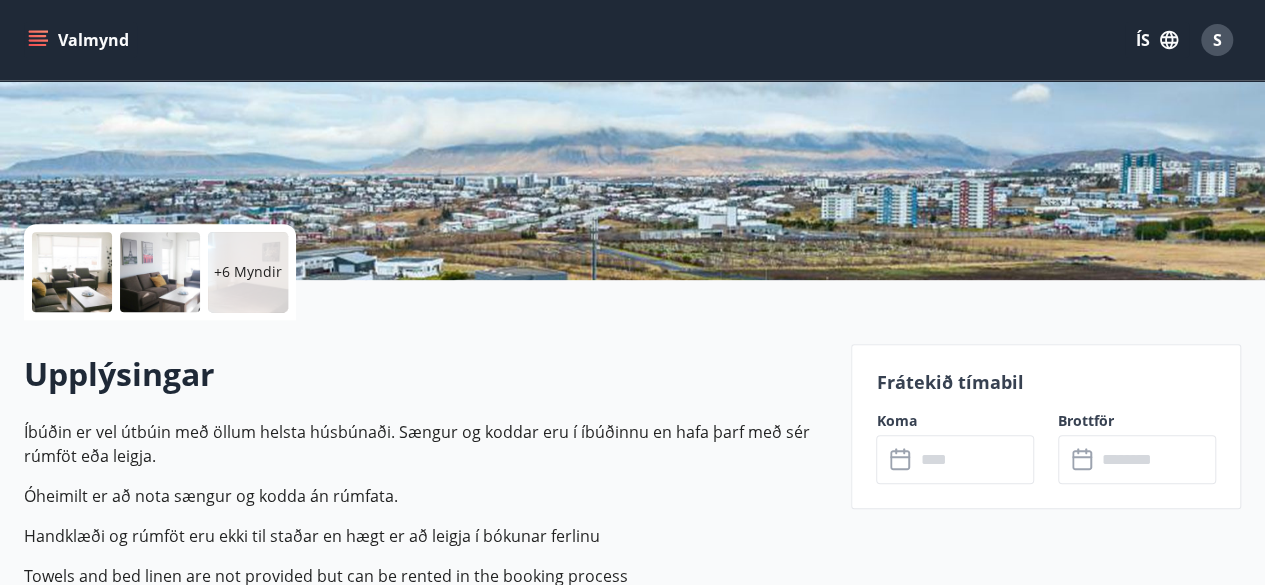 click at bounding box center (974, 459) 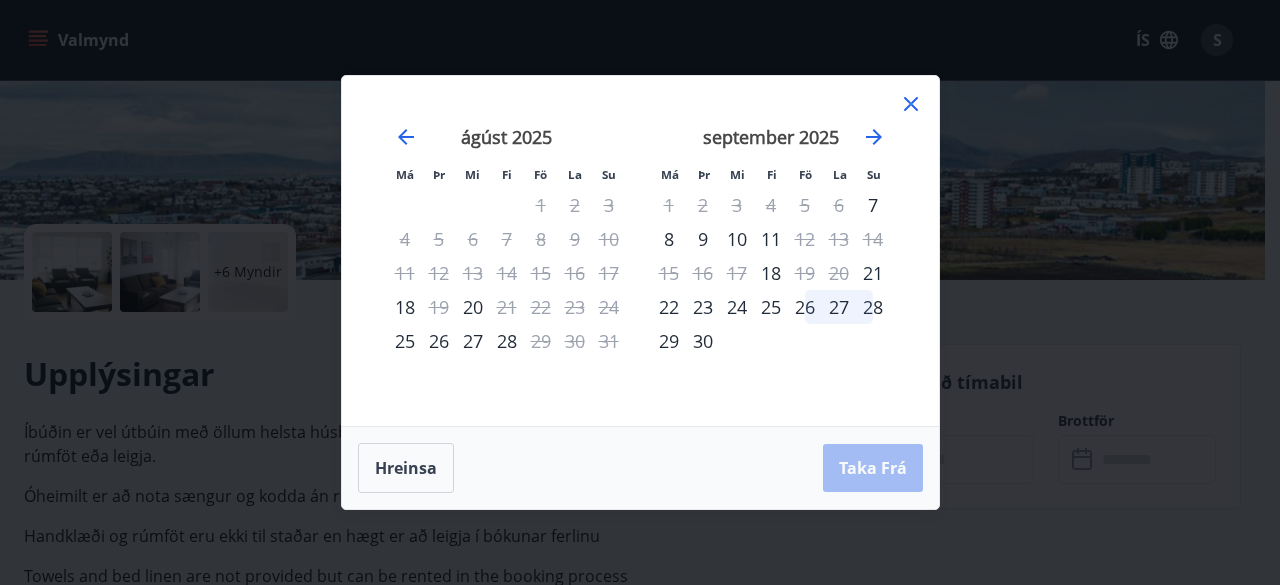click 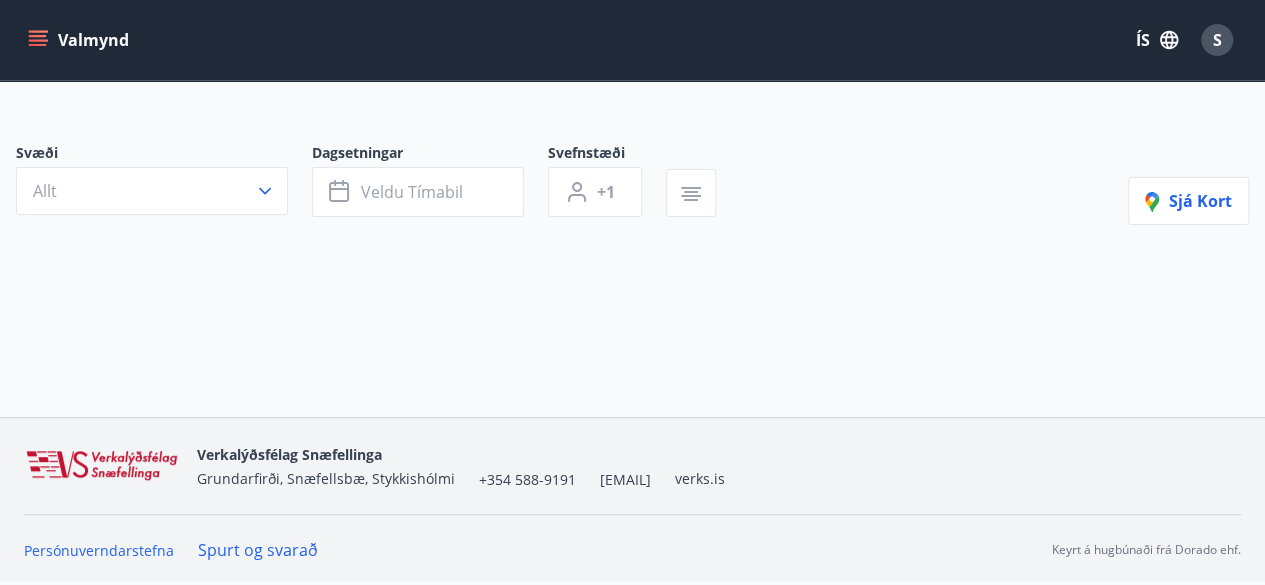 scroll, scrollTop: 0, scrollLeft: 0, axis: both 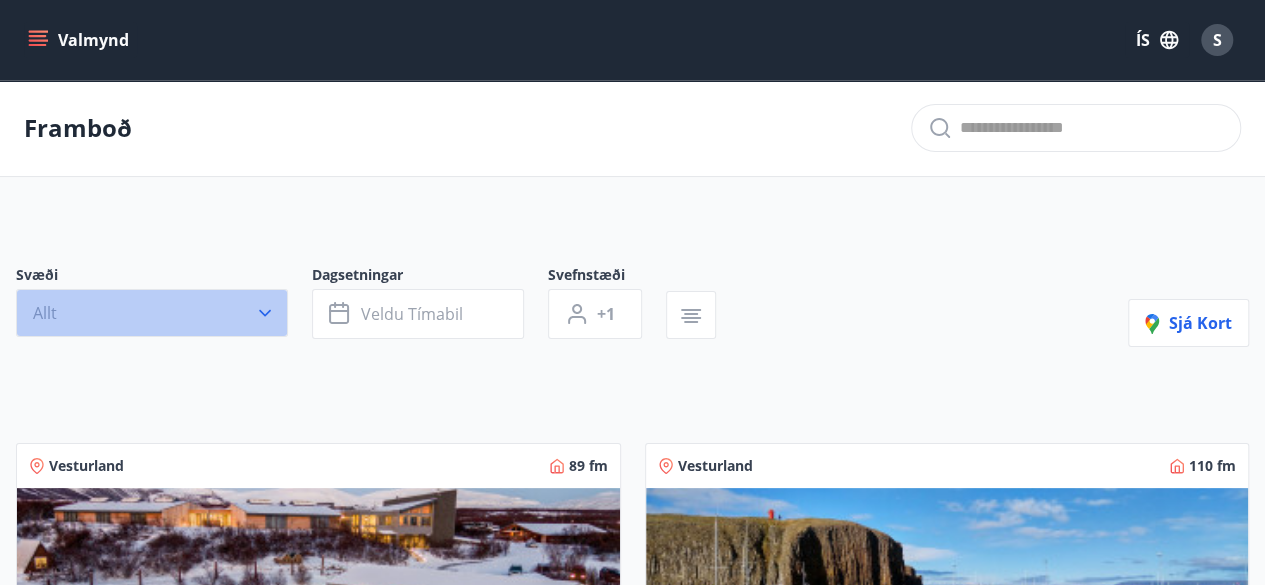 click 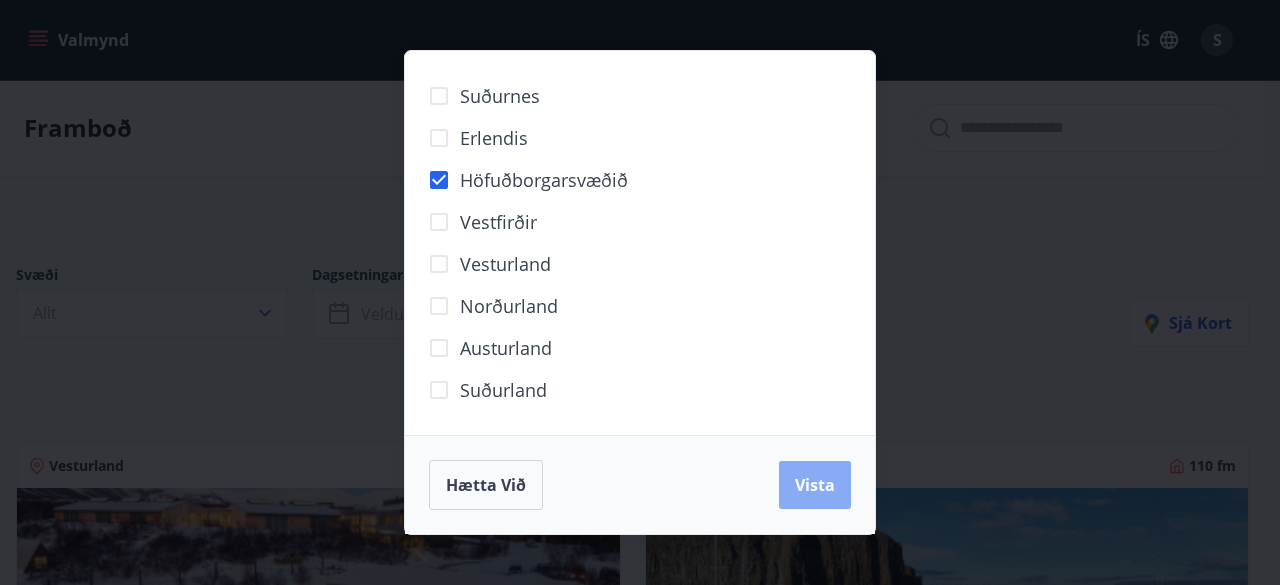 click on "Vista" at bounding box center (815, 485) 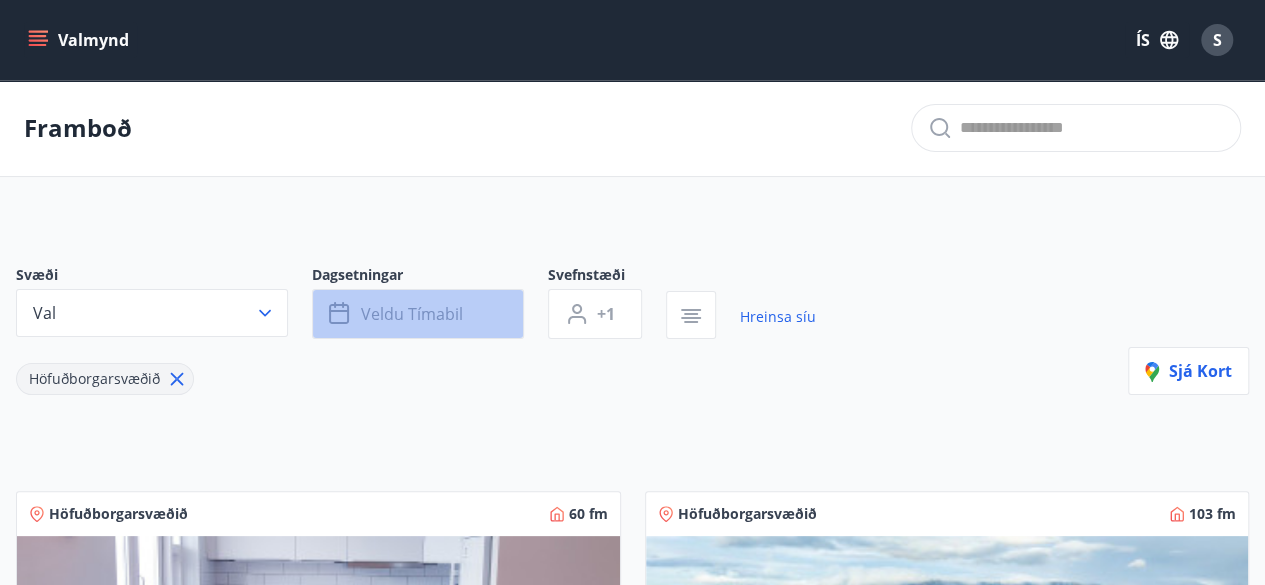 click on "Veldu tímabil" at bounding box center (418, 314) 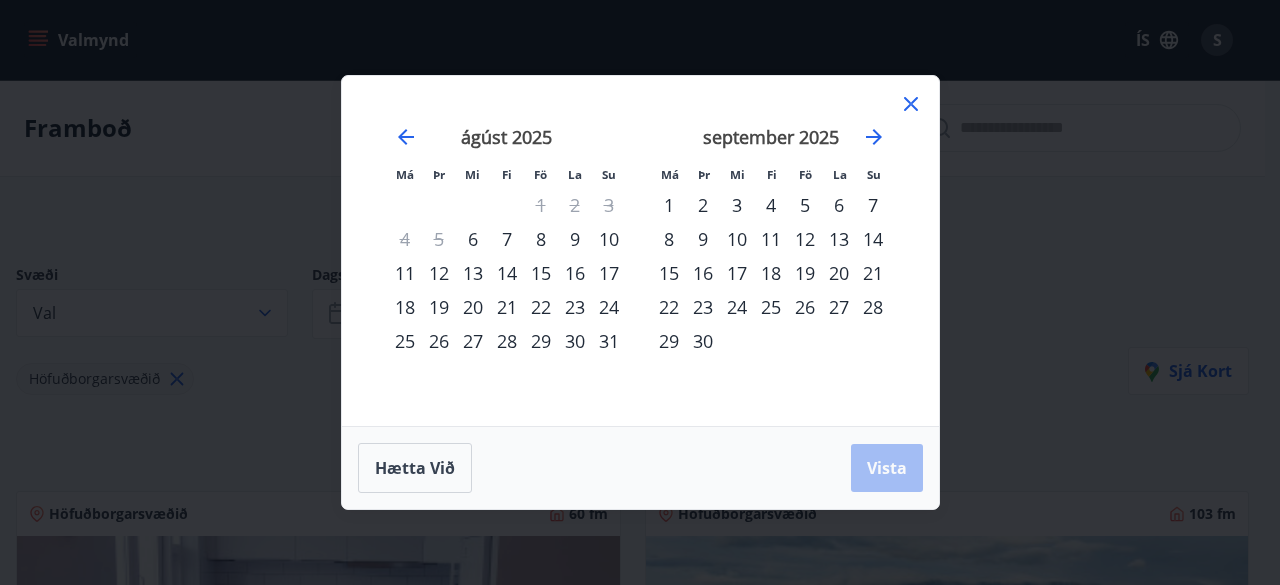 click on "8" at bounding box center [541, 239] 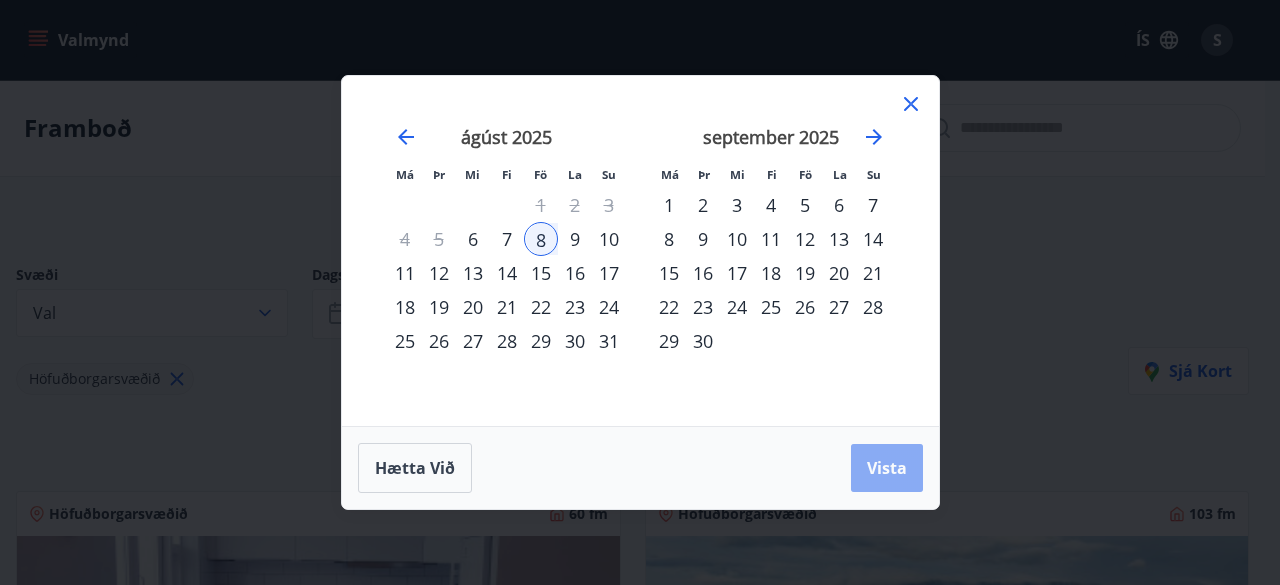 click on "Vista" at bounding box center [887, 468] 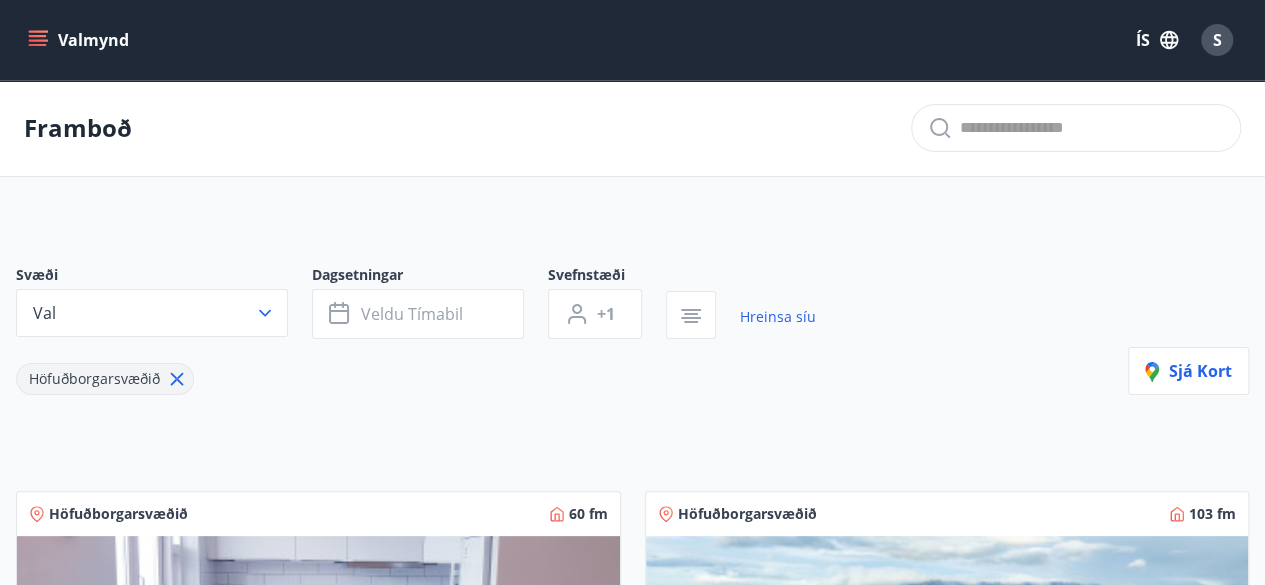 type 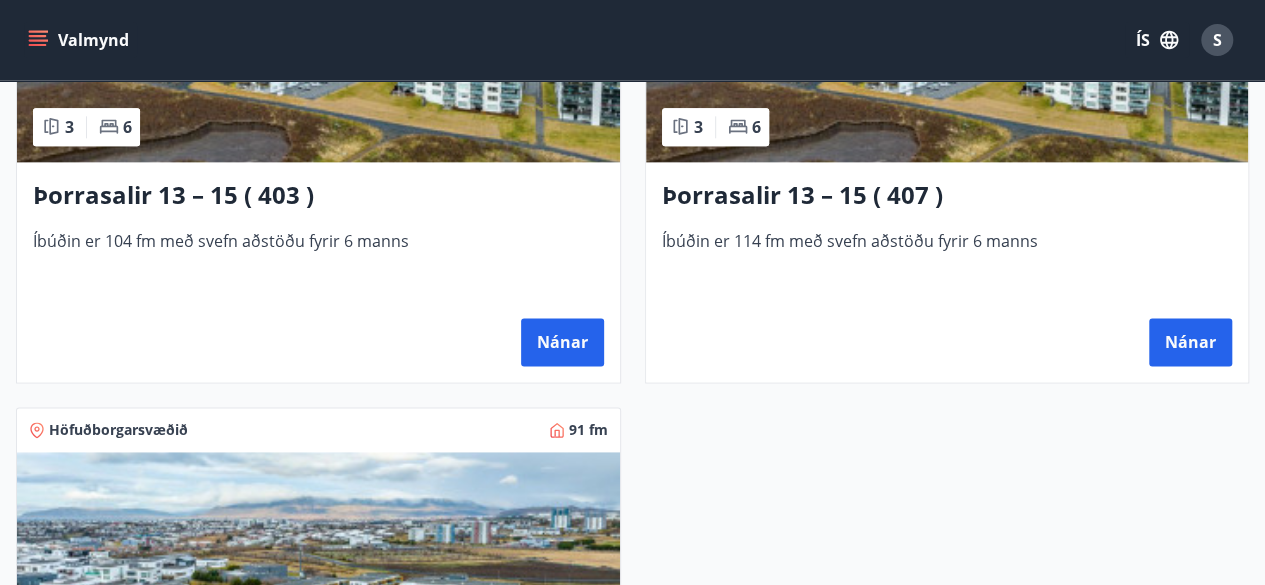 scroll, scrollTop: 1200, scrollLeft: 0, axis: vertical 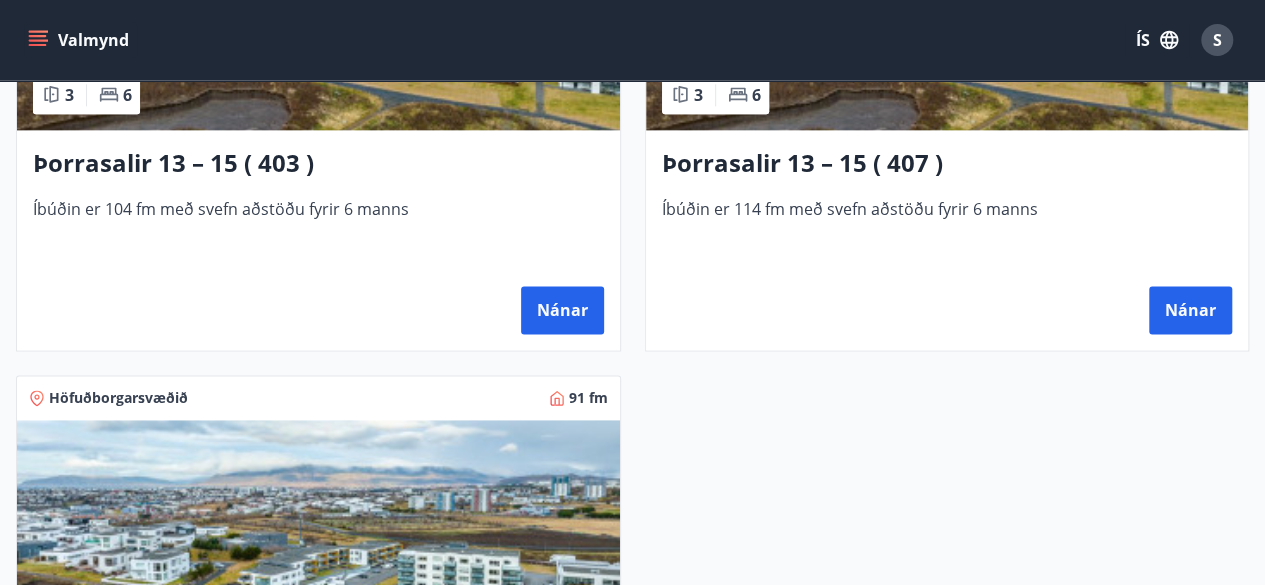 click at bounding box center [947, 4] 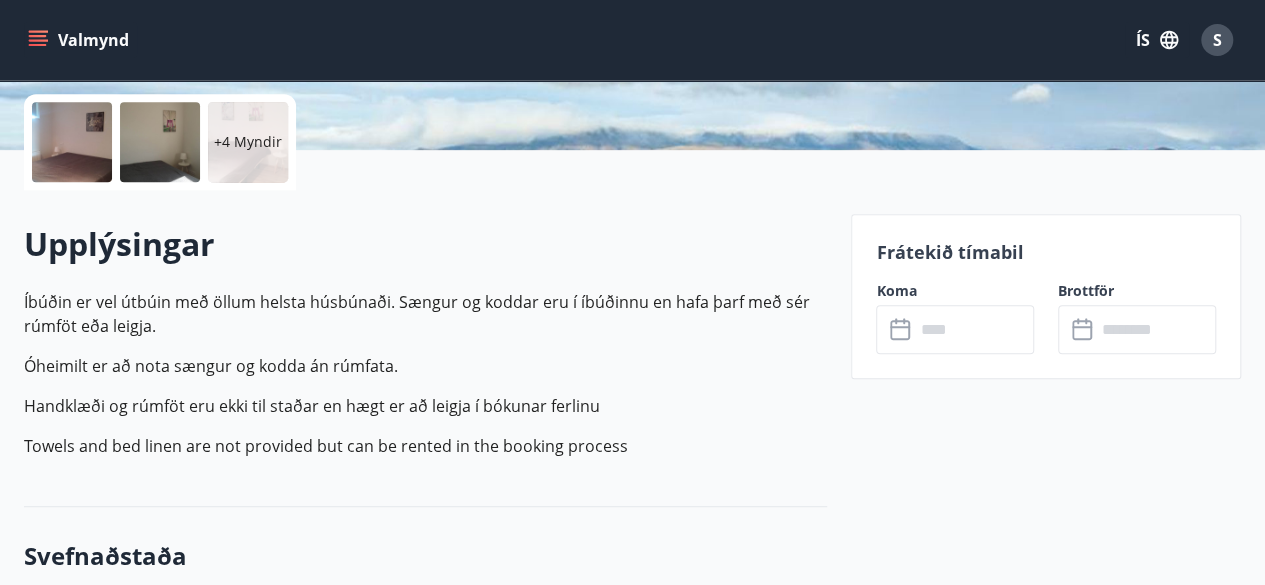 scroll, scrollTop: 480, scrollLeft: 0, axis: vertical 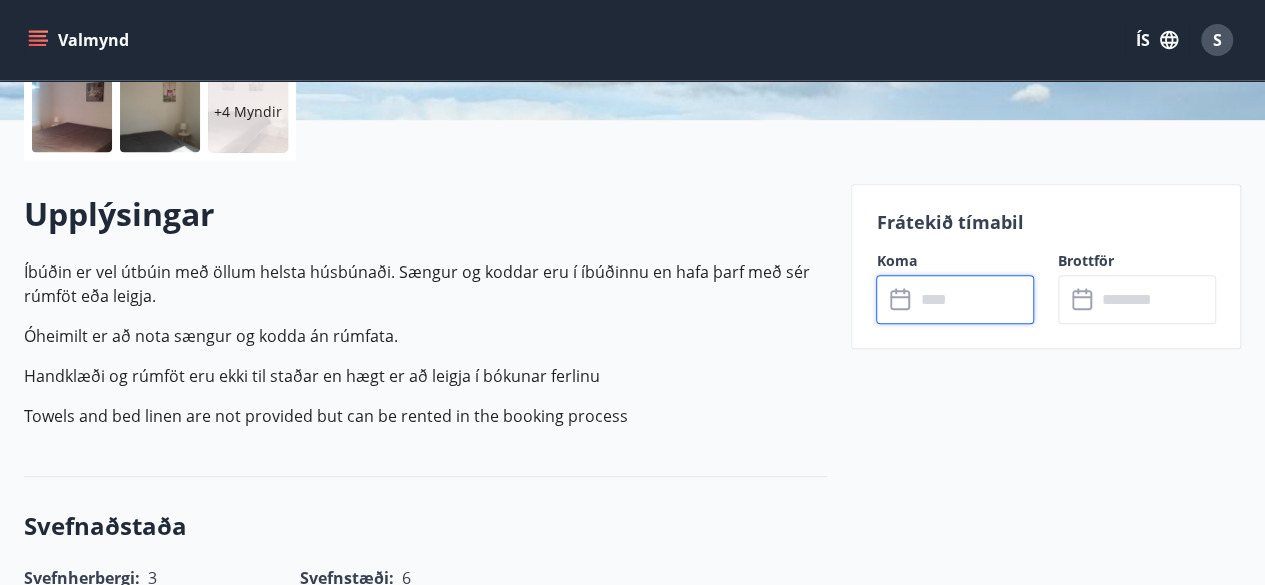 click at bounding box center (974, 299) 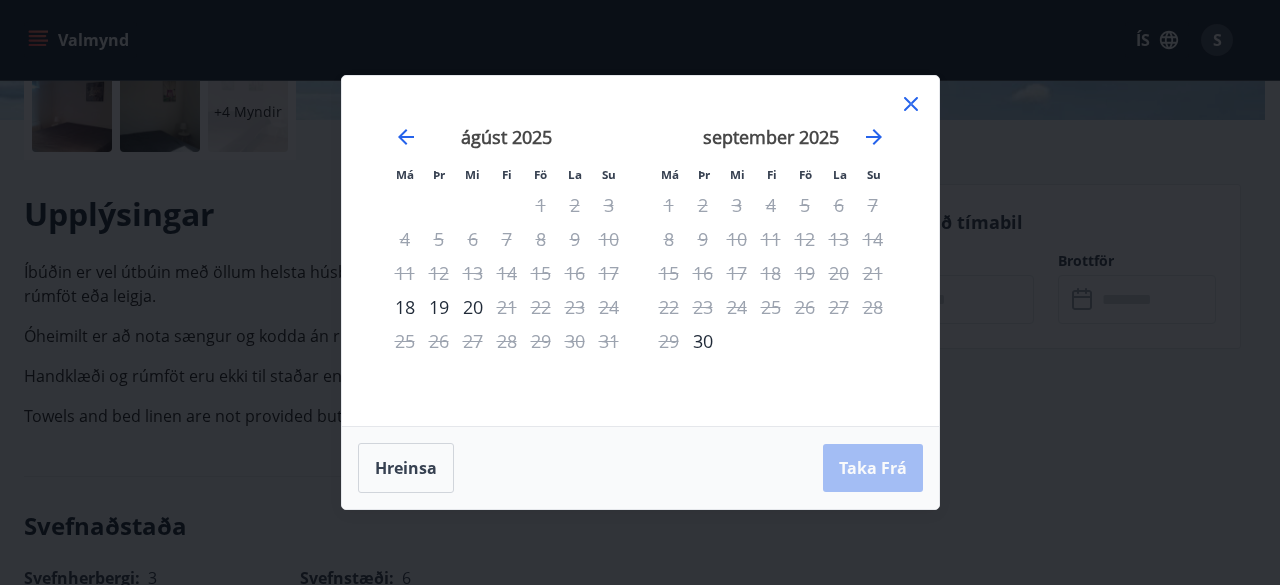 click 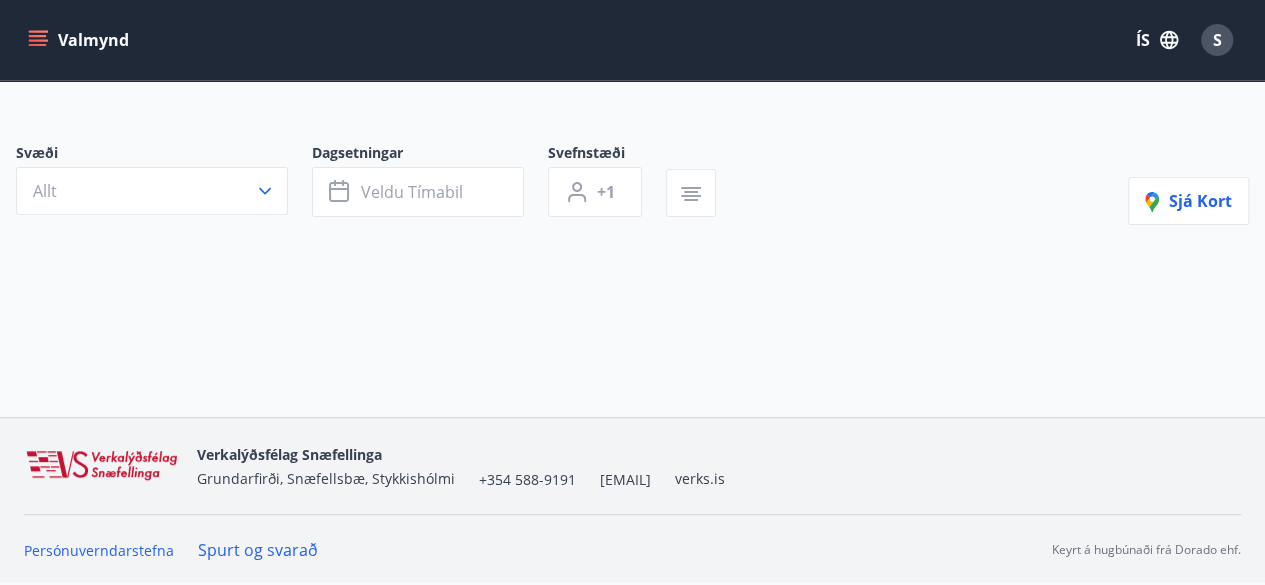 scroll, scrollTop: 0, scrollLeft: 0, axis: both 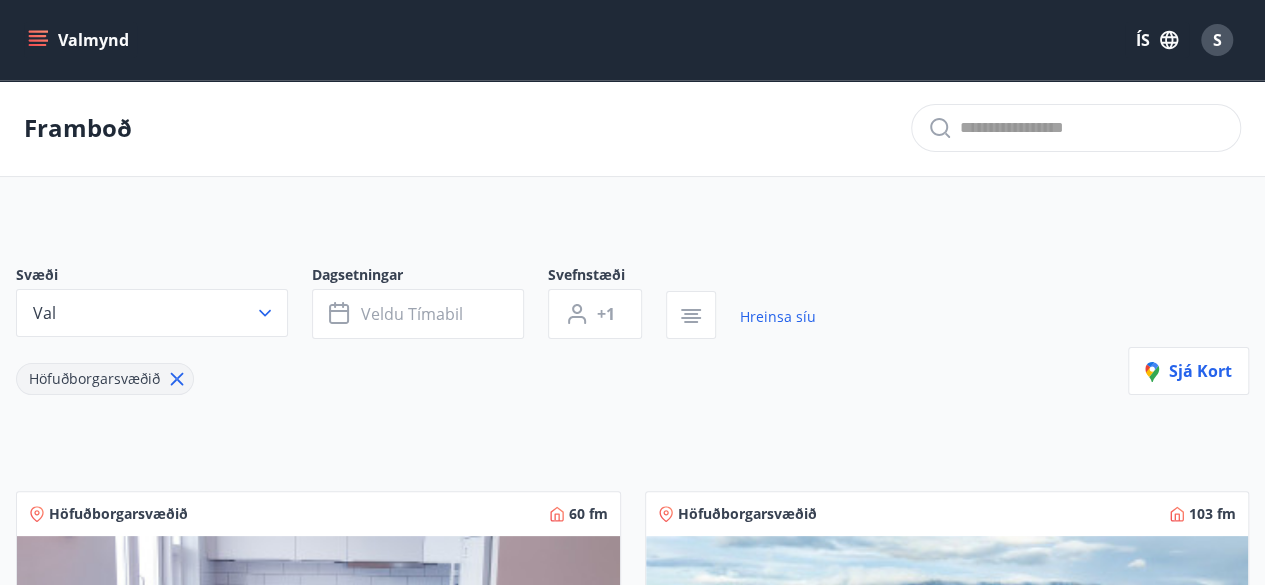 click 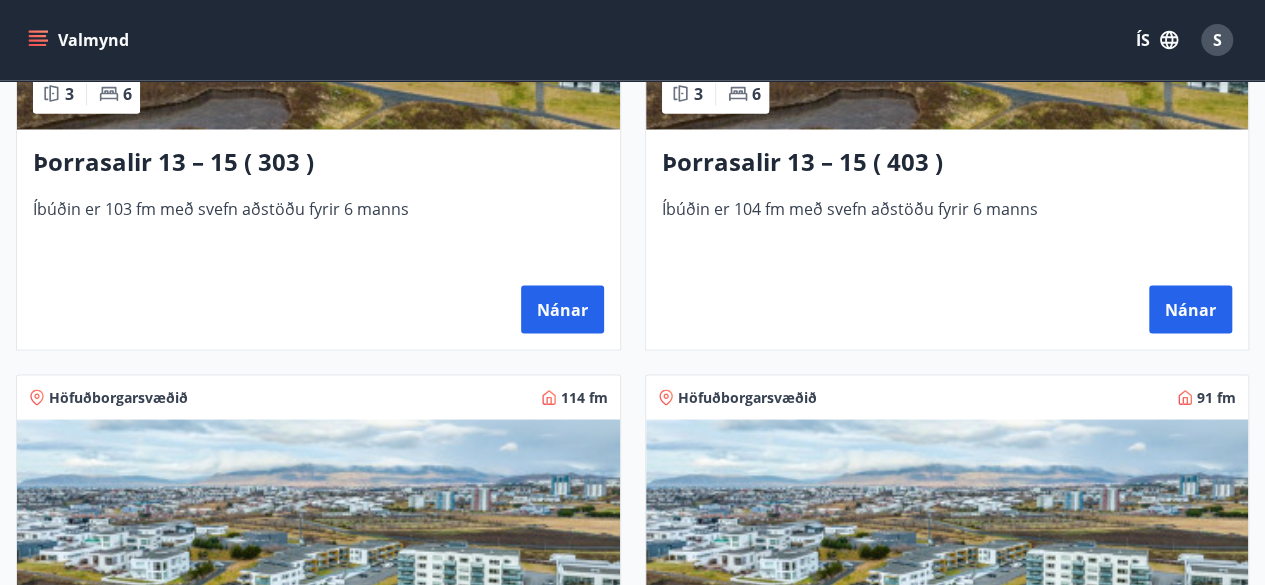 scroll, scrollTop: 1920, scrollLeft: 0, axis: vertical 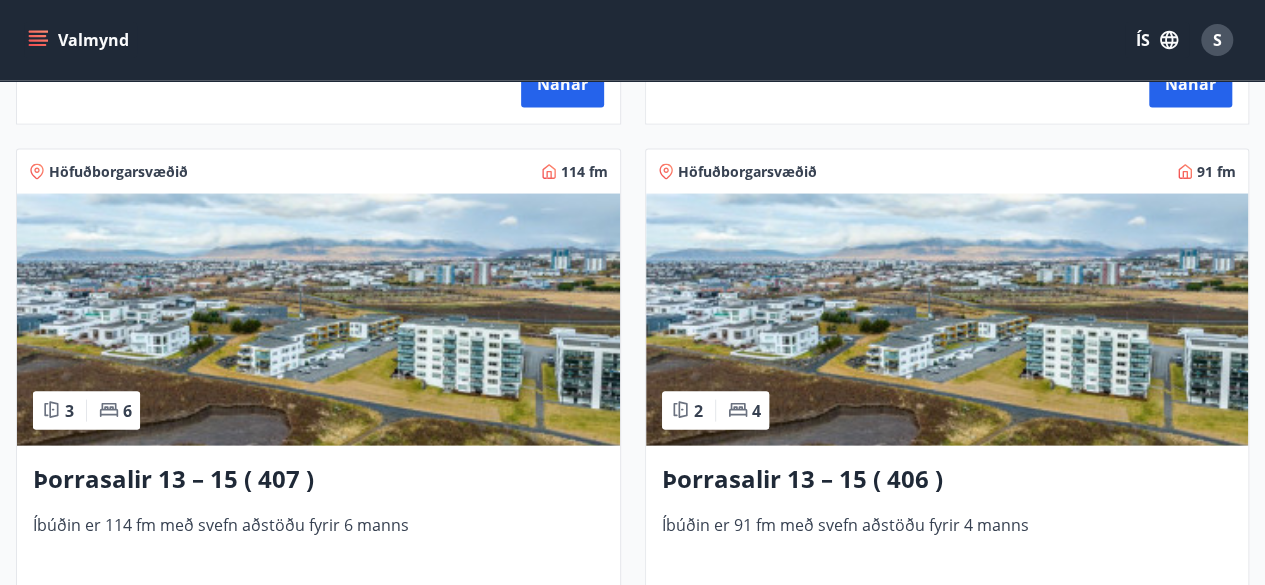 click at bounding box center [947, 320] 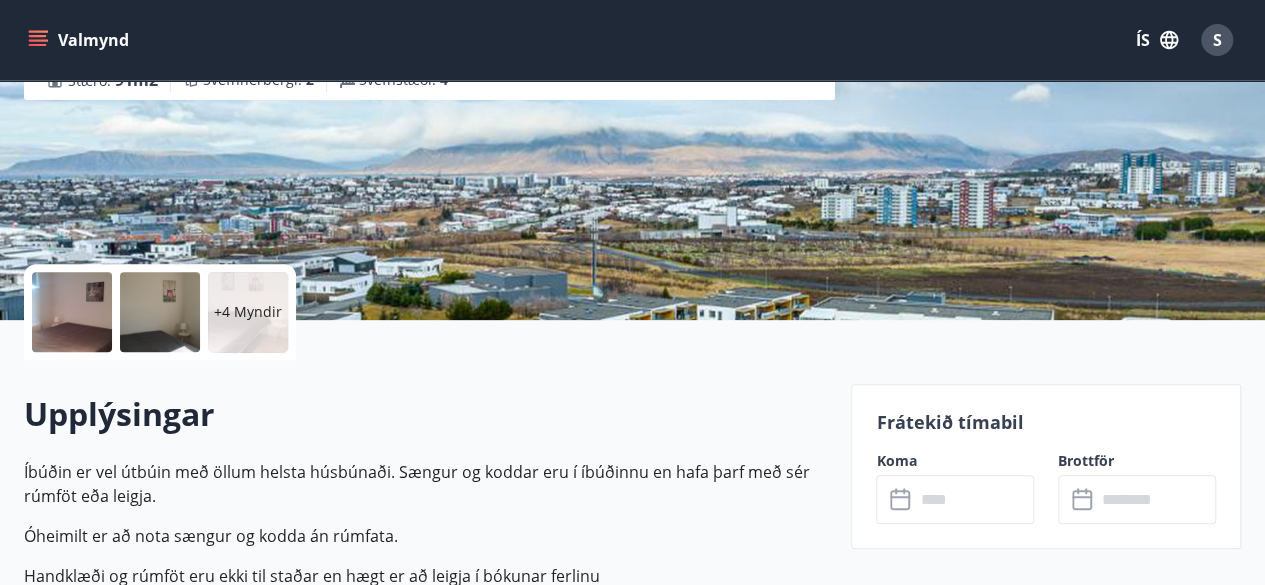 scroll, scrollTop: 440, scrollLeft: 0, axis: vertical 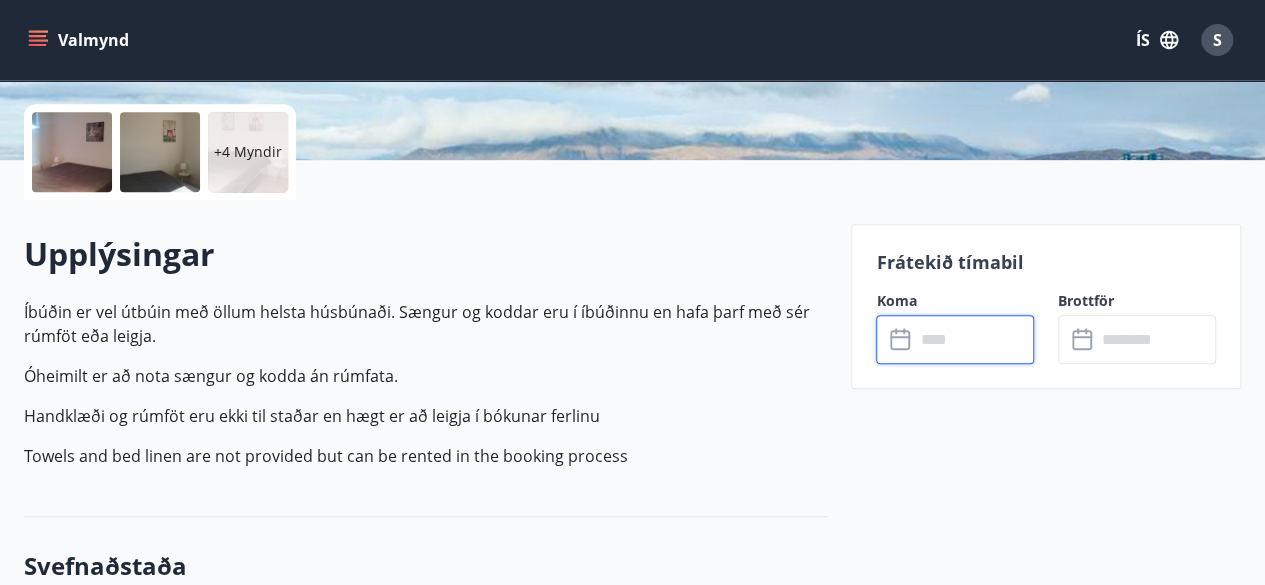 click at bounding box center [974, 339] 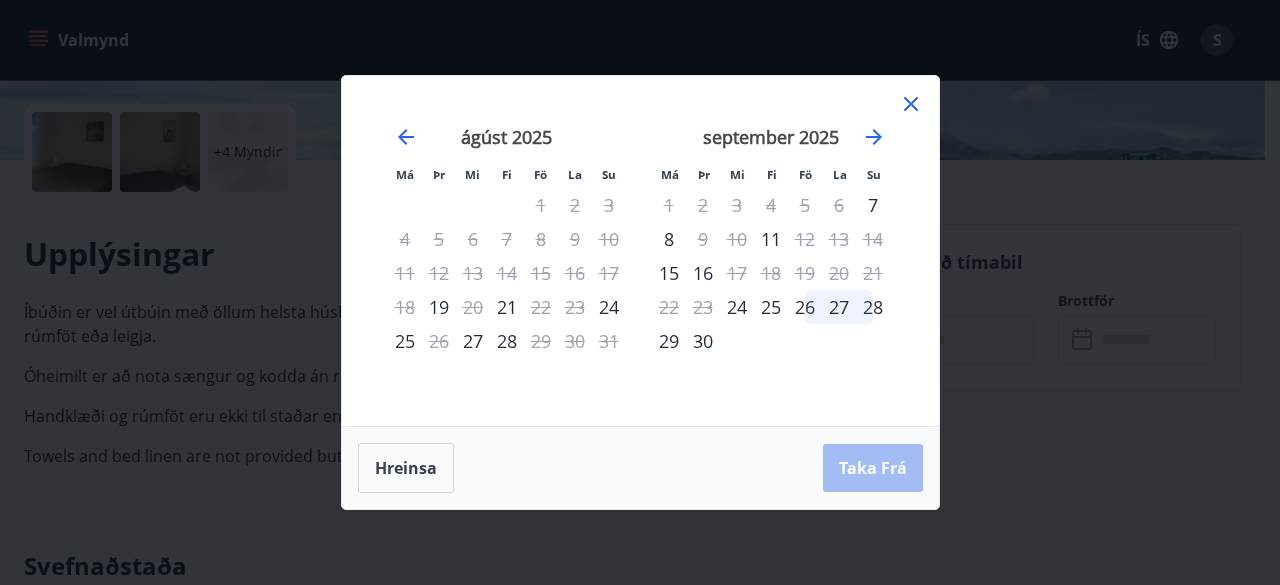 click on "8" at bounding box center (541, 239) 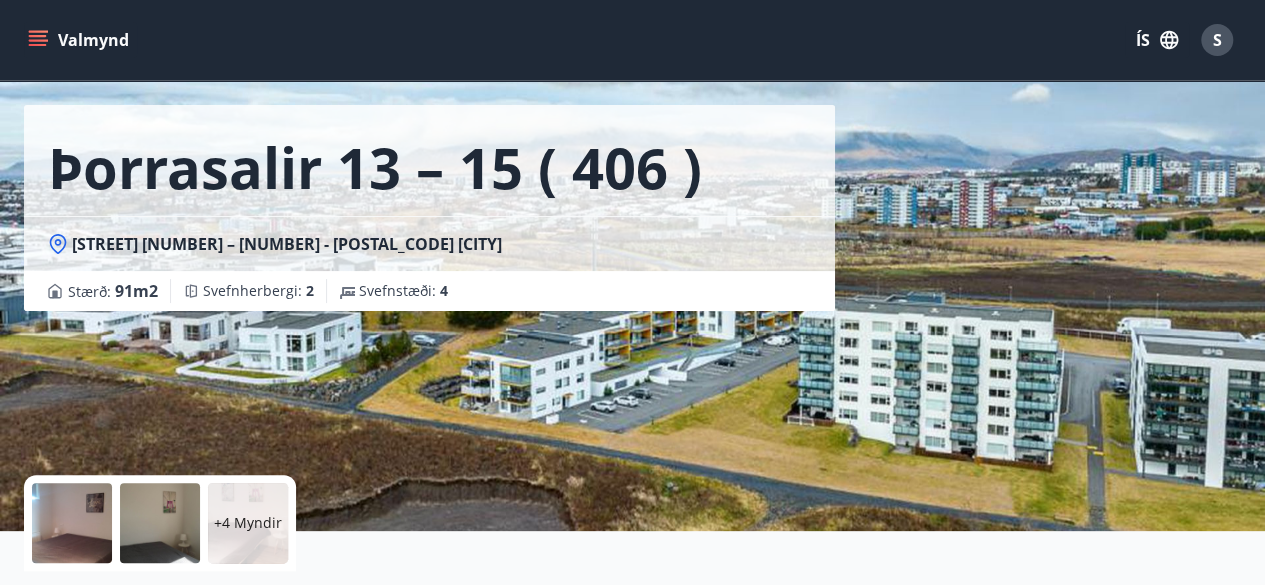 scroll, scrollTop: 0, scrollLeft: 0, axis: both 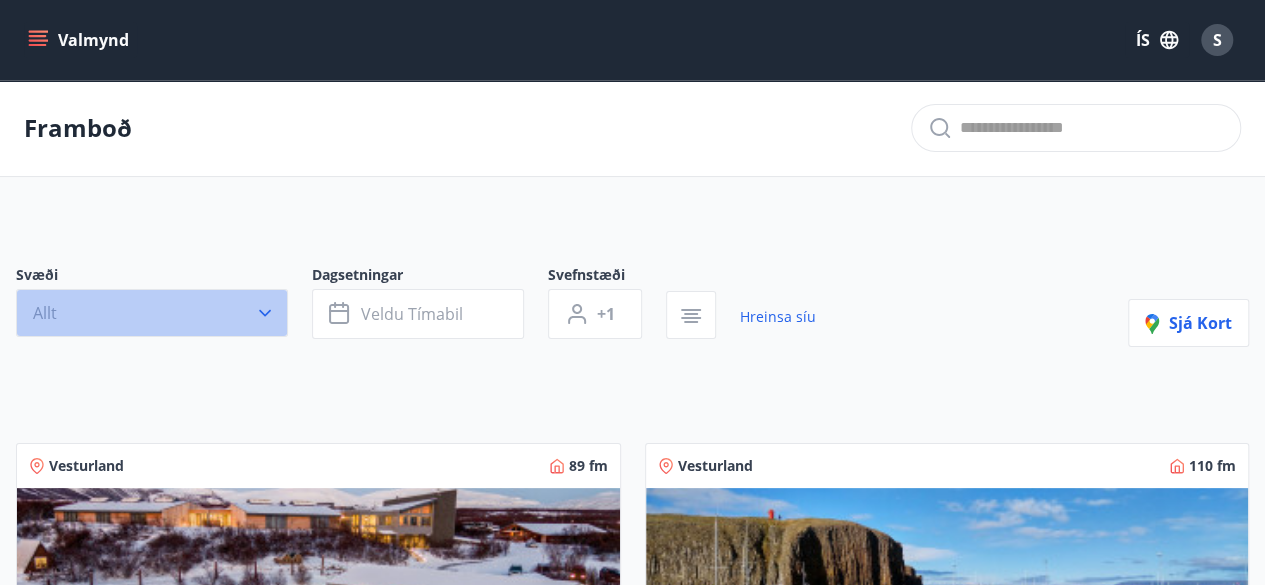 click 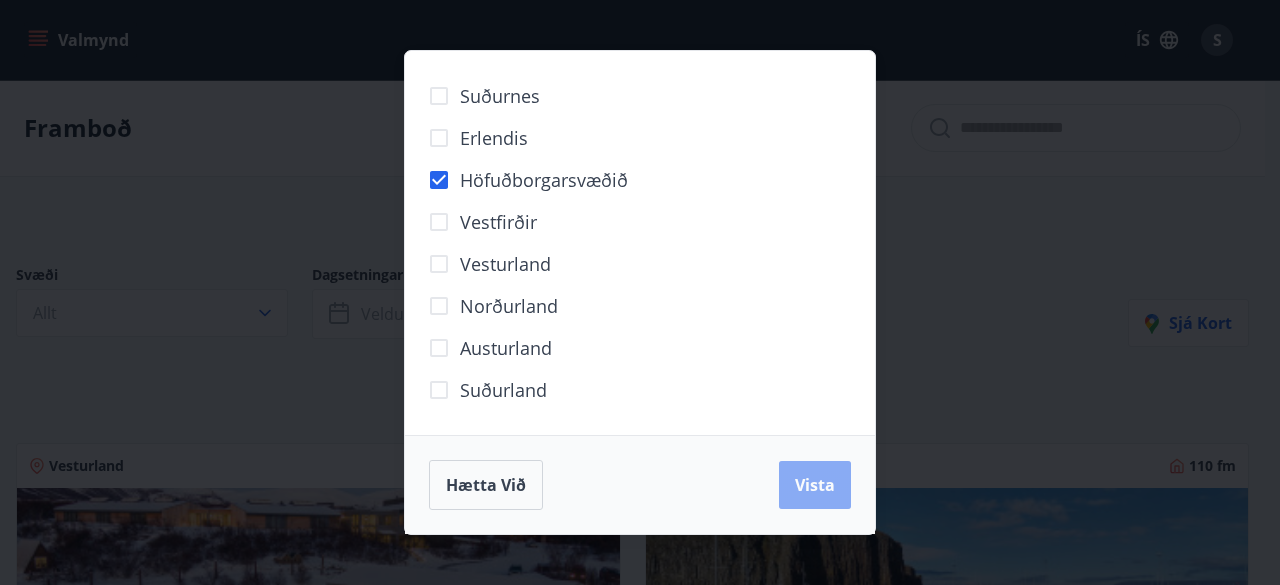 click on "Vista" at bounding box center (815, 485) 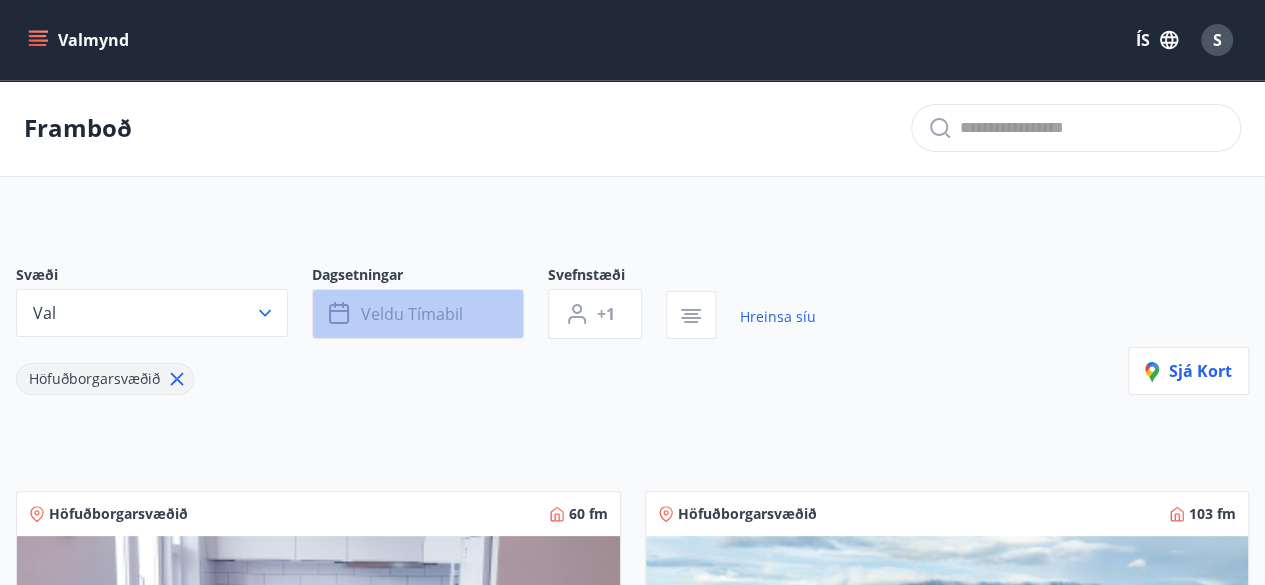 click on "Veldu tímabil" at bounding box center (418, 314) 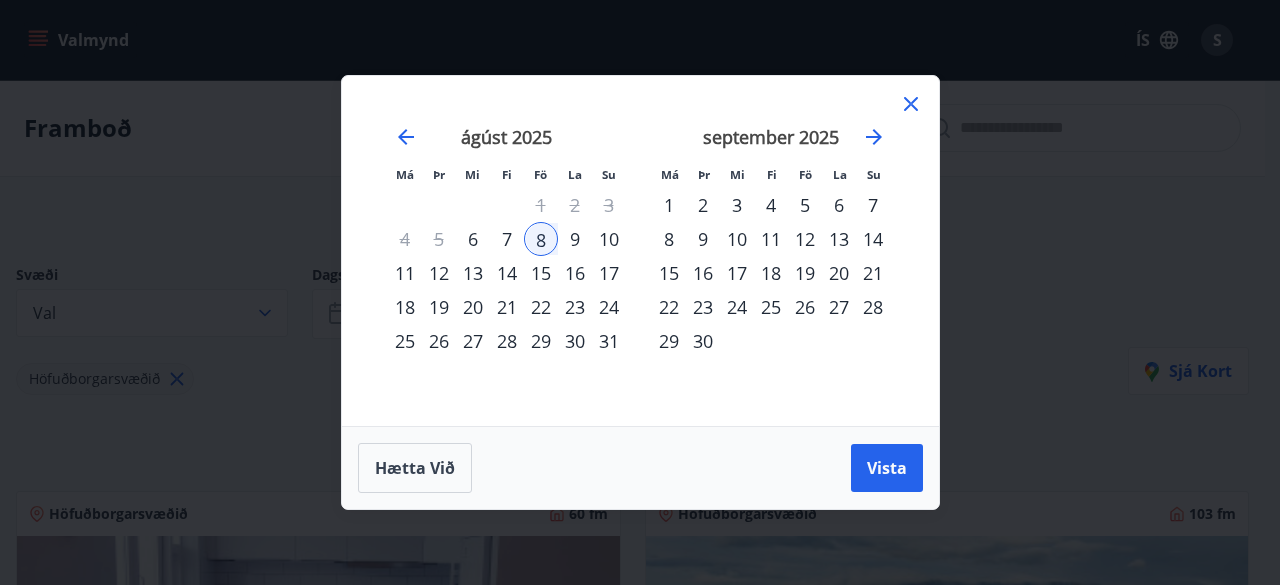 click on "10" at bounding box center (609, 239) 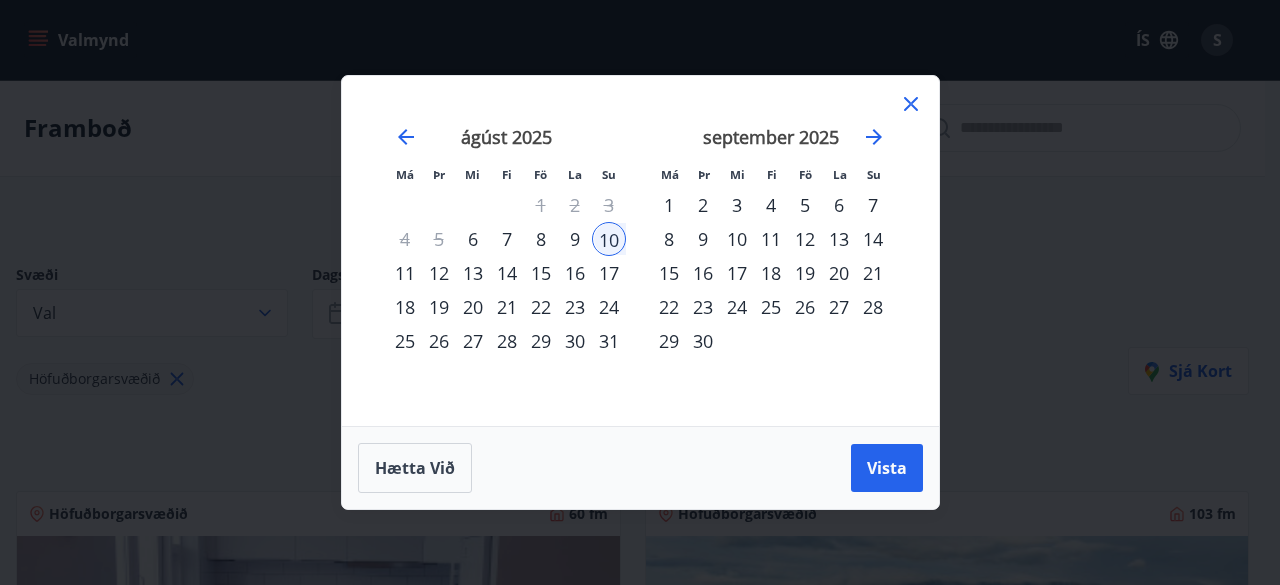 click on "8" at bounding box center [541, 239] 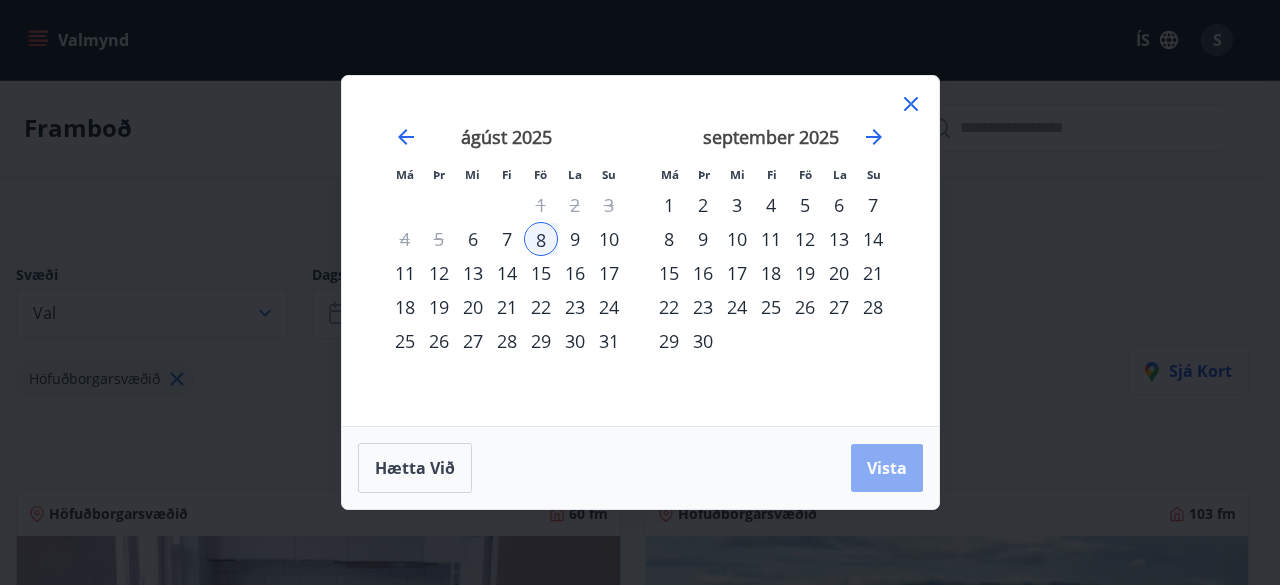 click on "Vista" at bounding box center (887, 468) 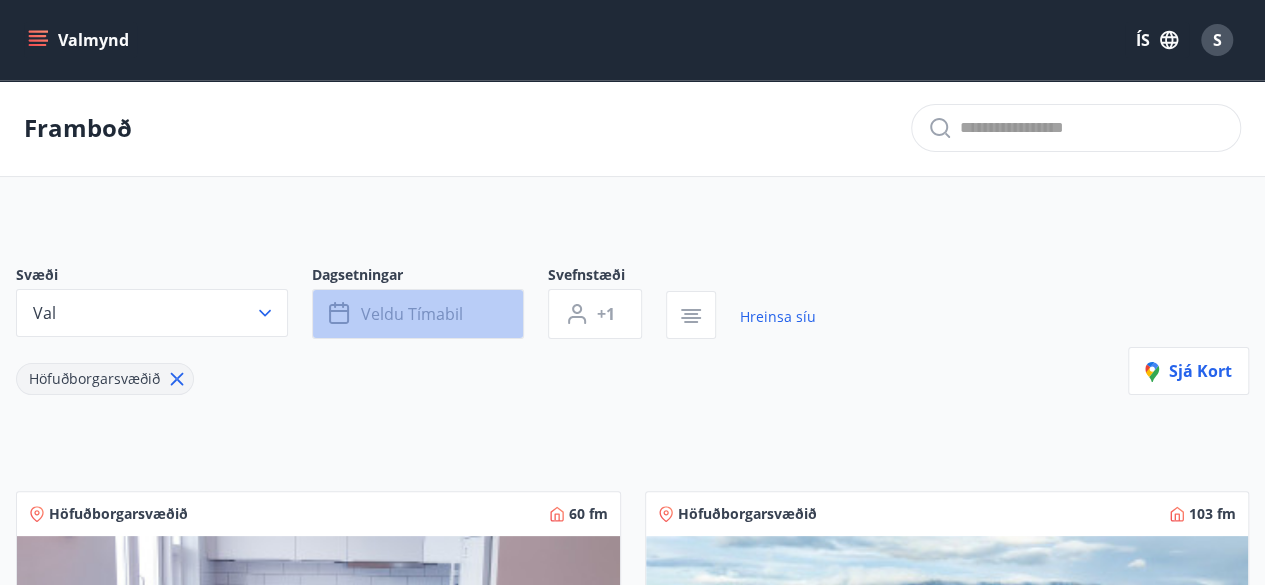 click on "Veldu tímabil" at bounding box center [418, 314] 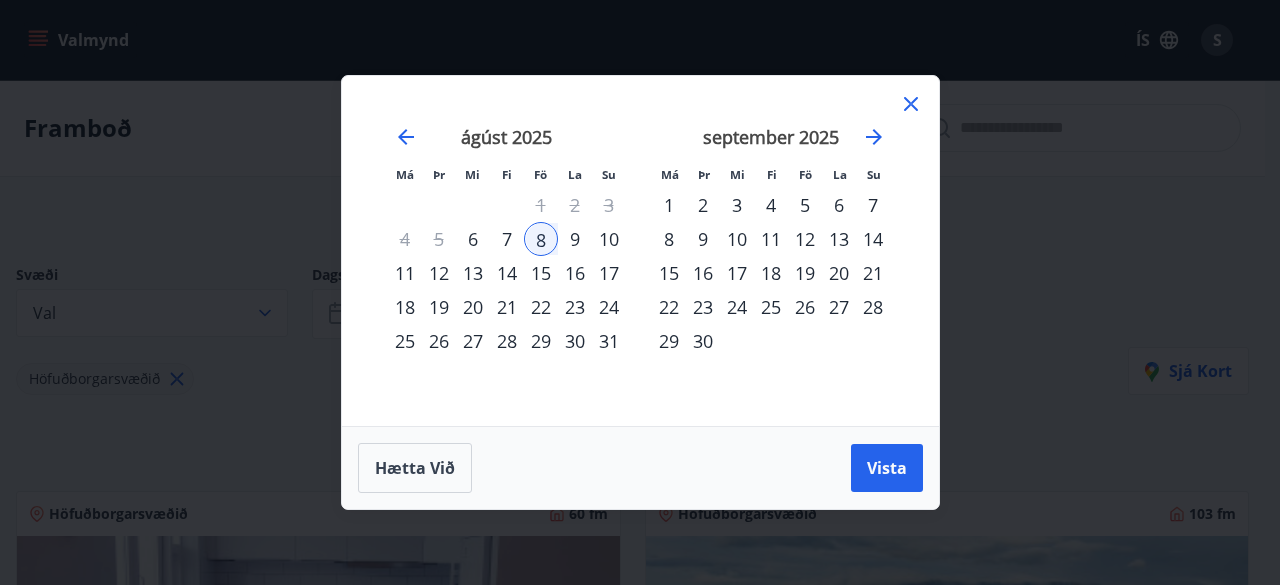 click 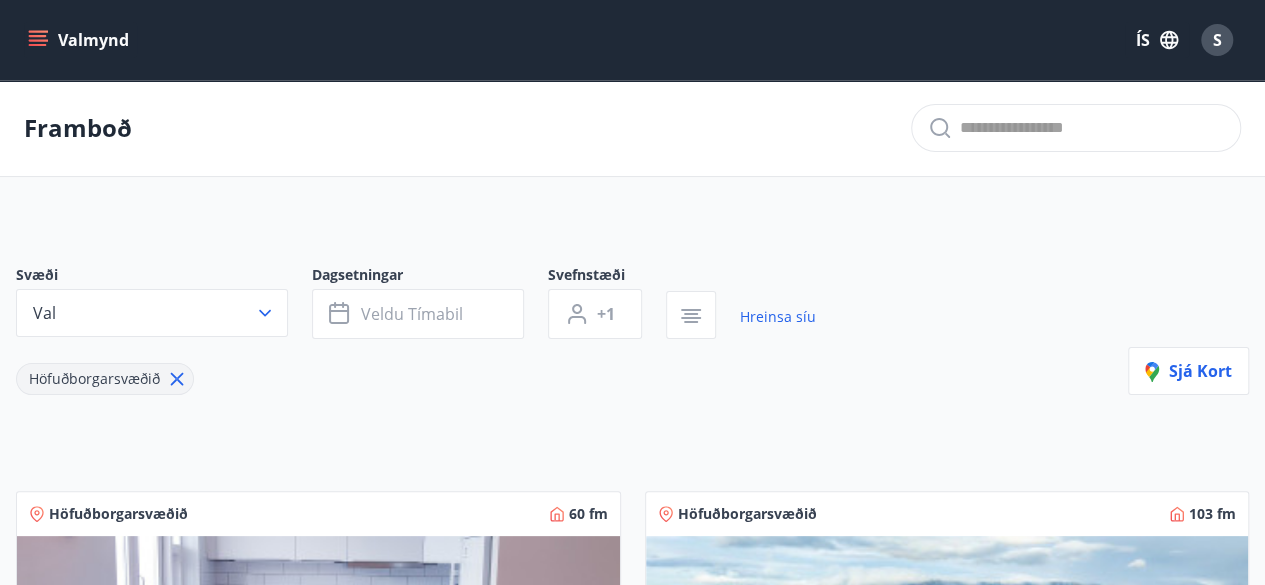 type 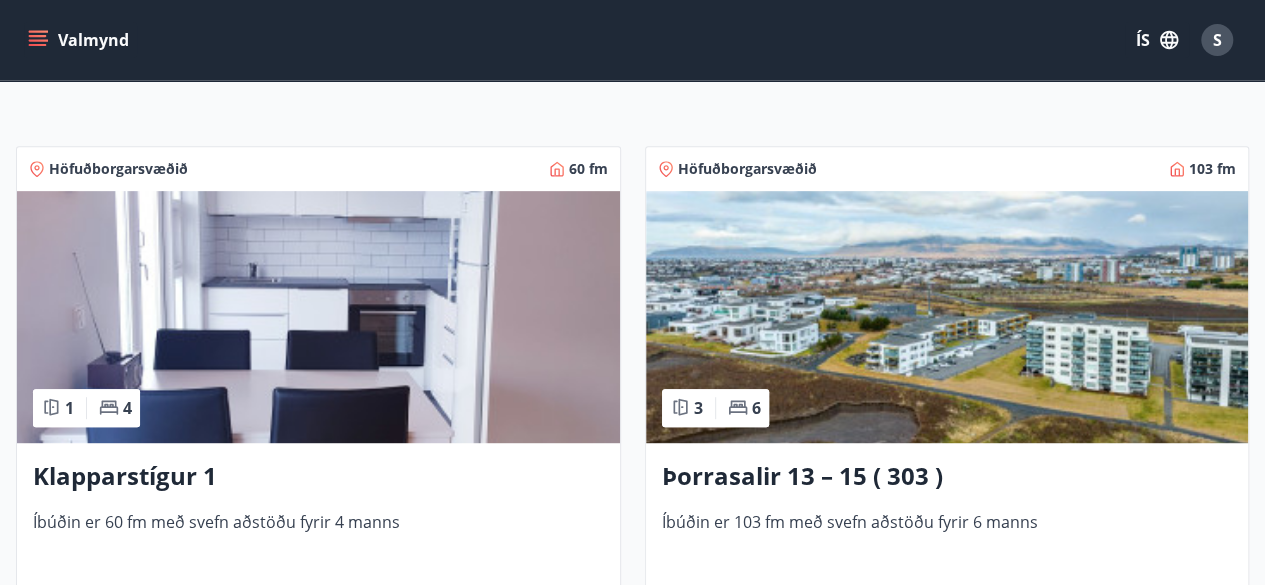 scroll, scrollTop: 330, scrollLeft: 0, axis: vertical 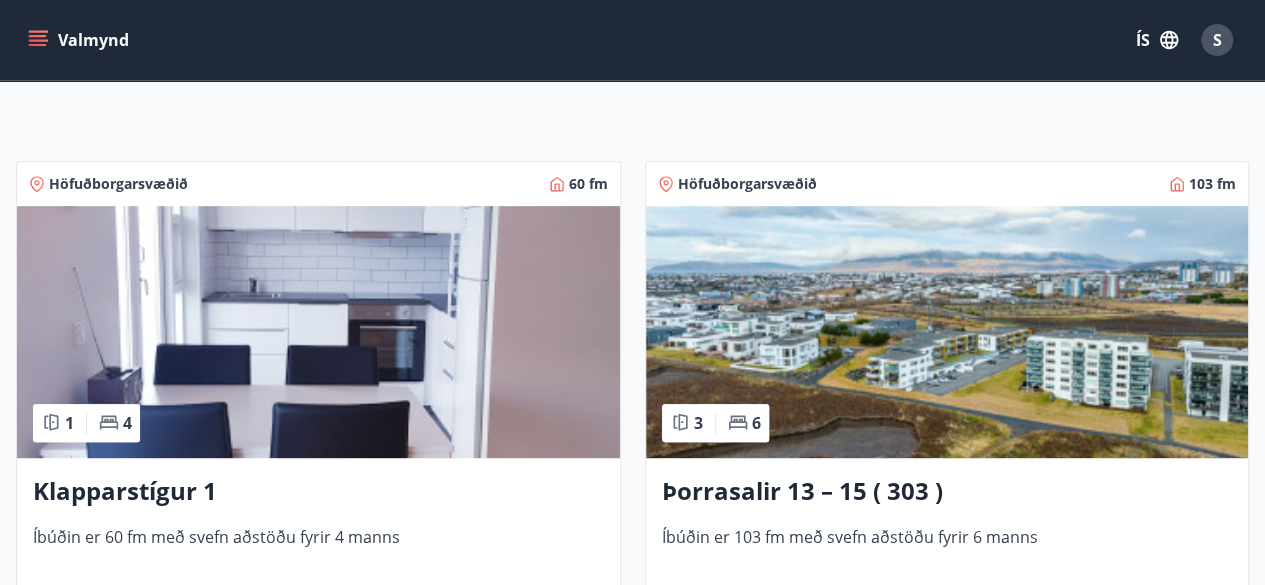 click at bounding box center (318, 332) 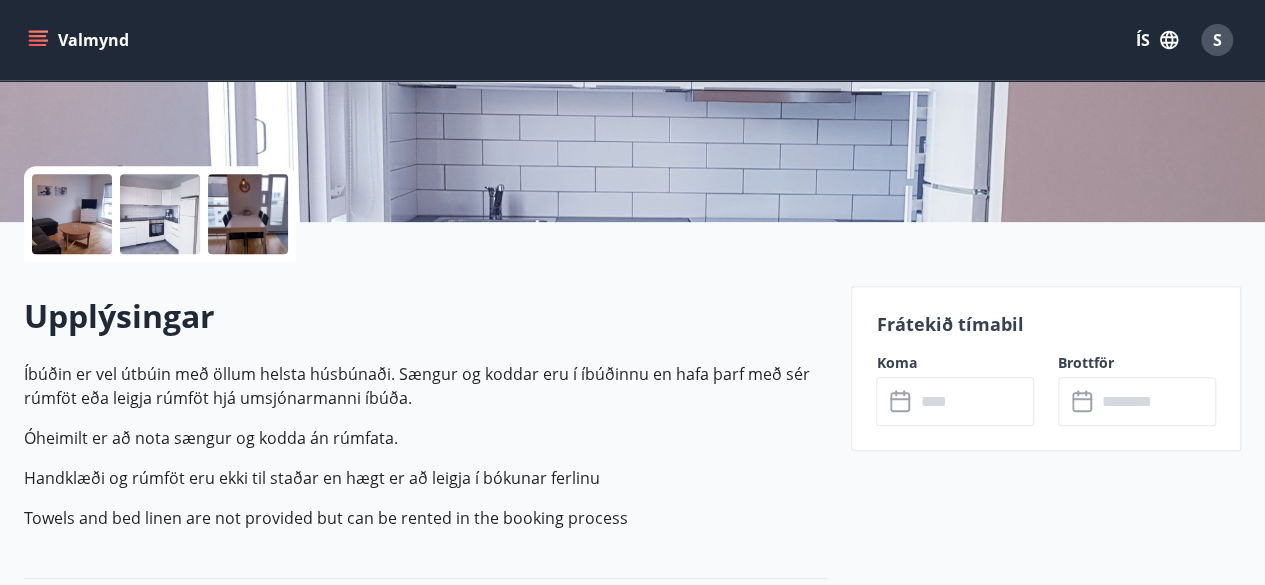 scroll, scrollTop: 440, scrollLeft: 0, axis: vertical 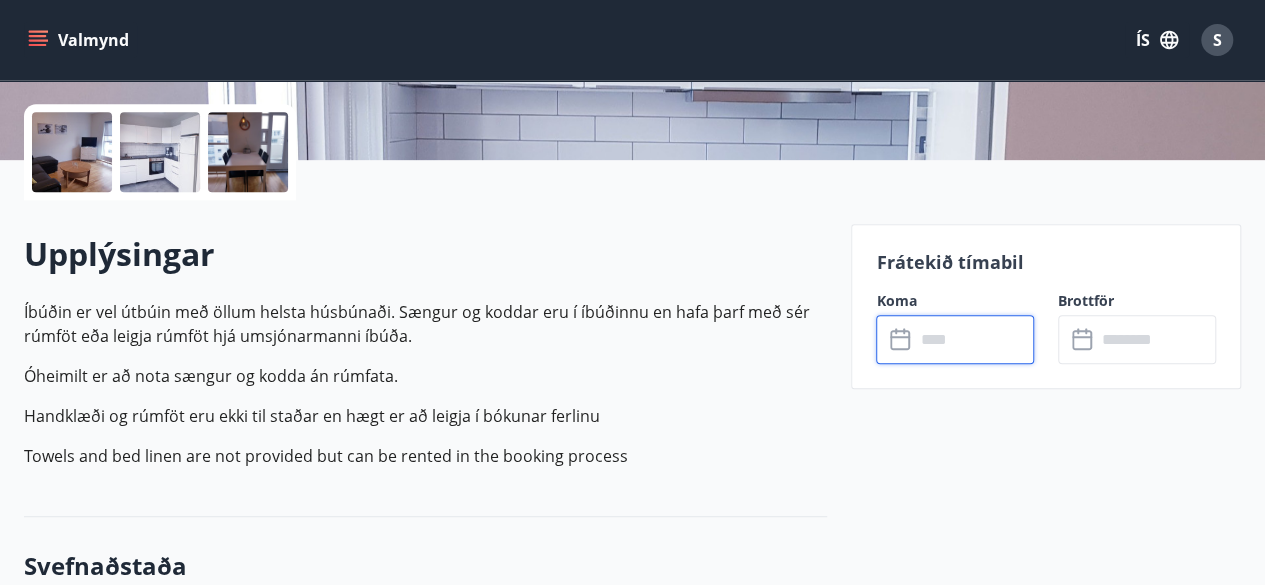 click at bounding box center [974, 339] 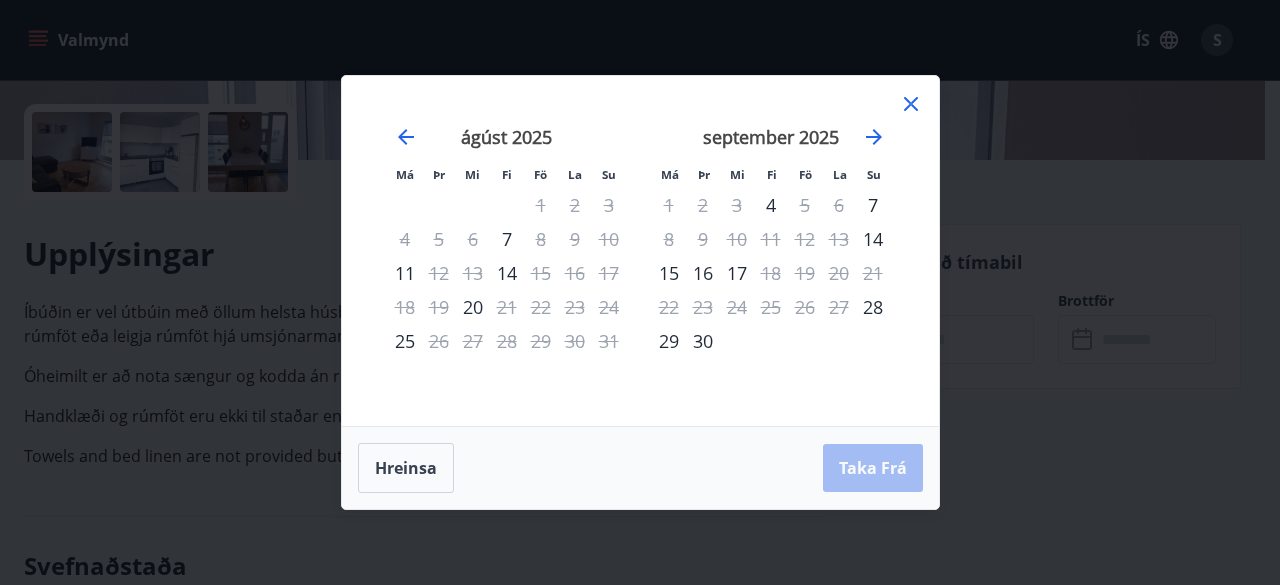 click 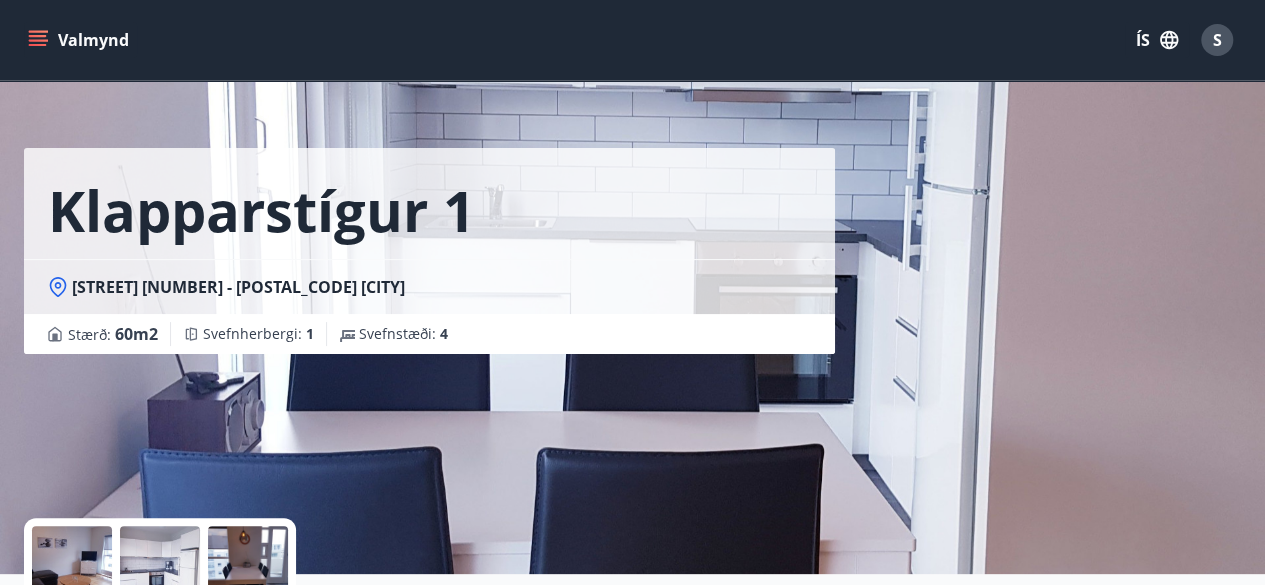 scroll, scrollTop: 0, scrollLeft: 0, axis: both 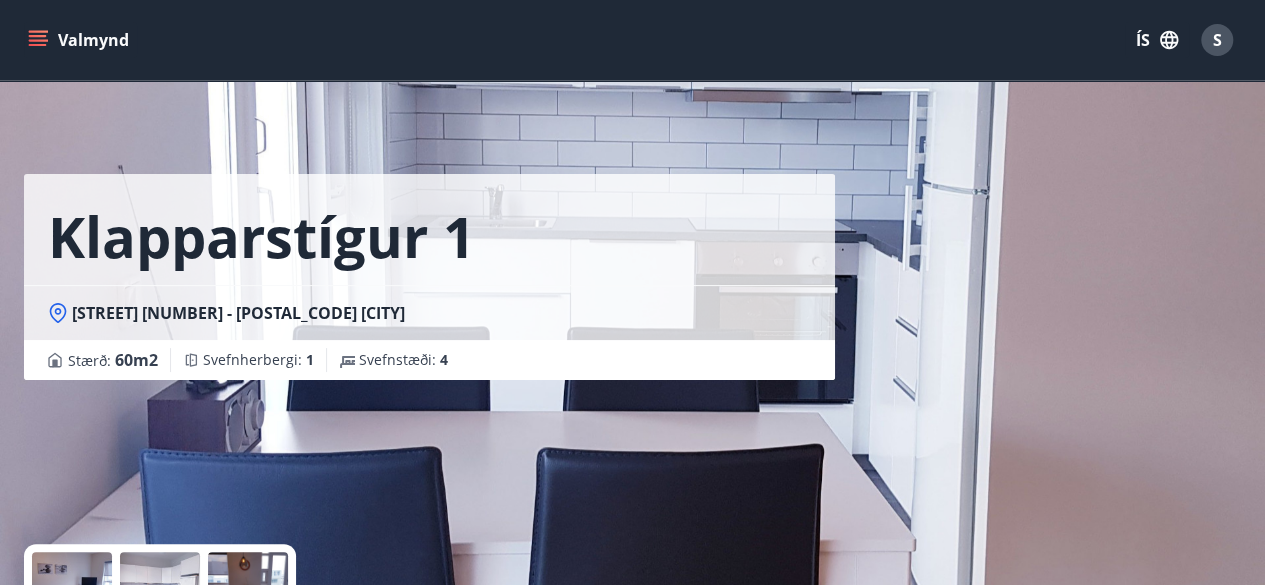 click on "Valmynd" at bounding box center [80, 40] 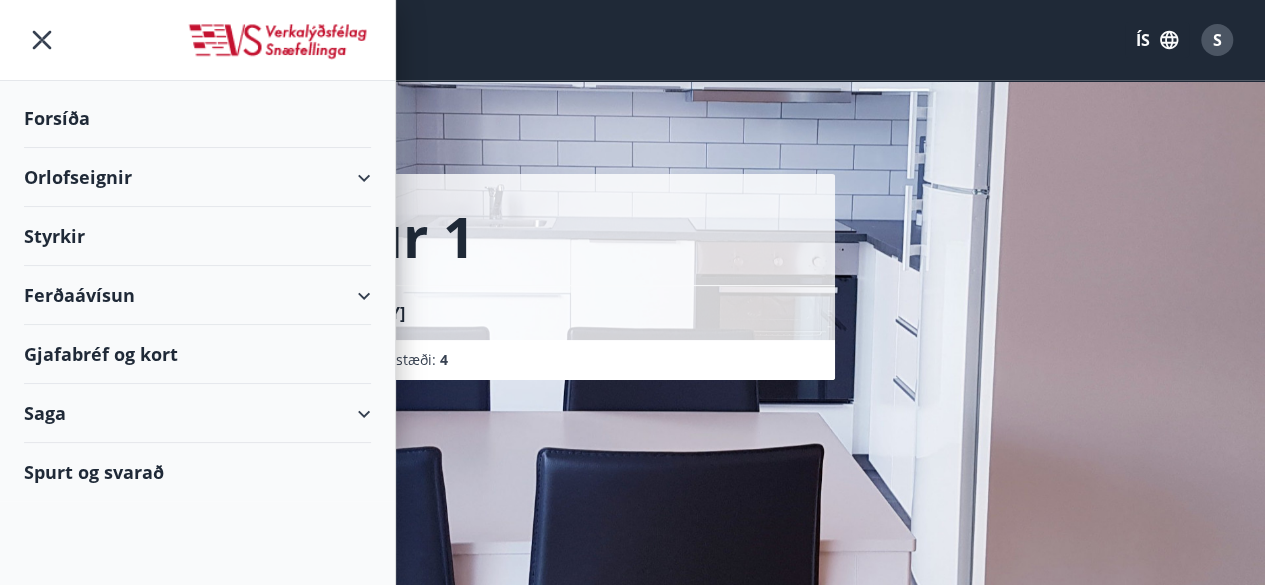 click on "Ferðaávísun" at bounding box center (197, 295) 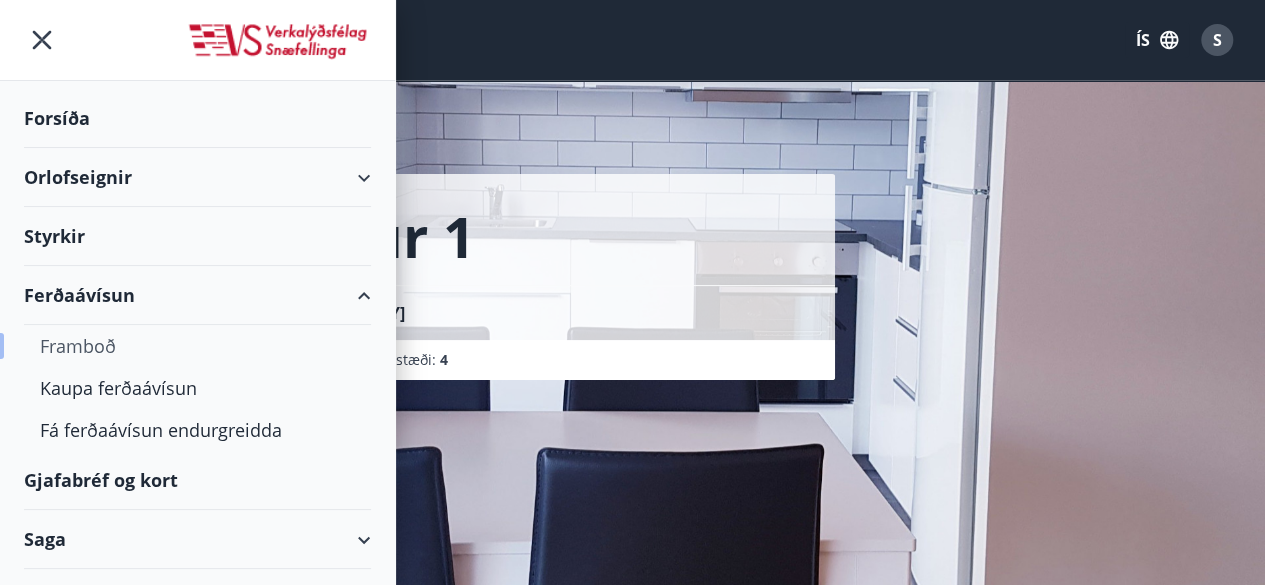 click on "Framboð" at bounding box center (197, 346) 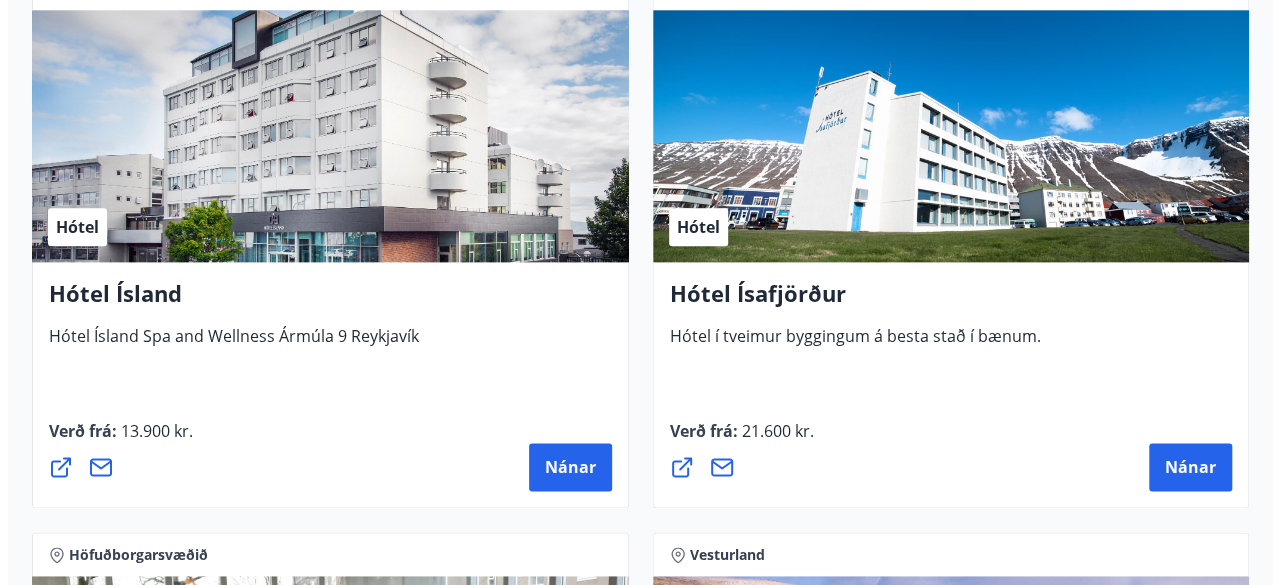 scroll, scrollTop: 4880, scrollLeft: 0, axis: vertical 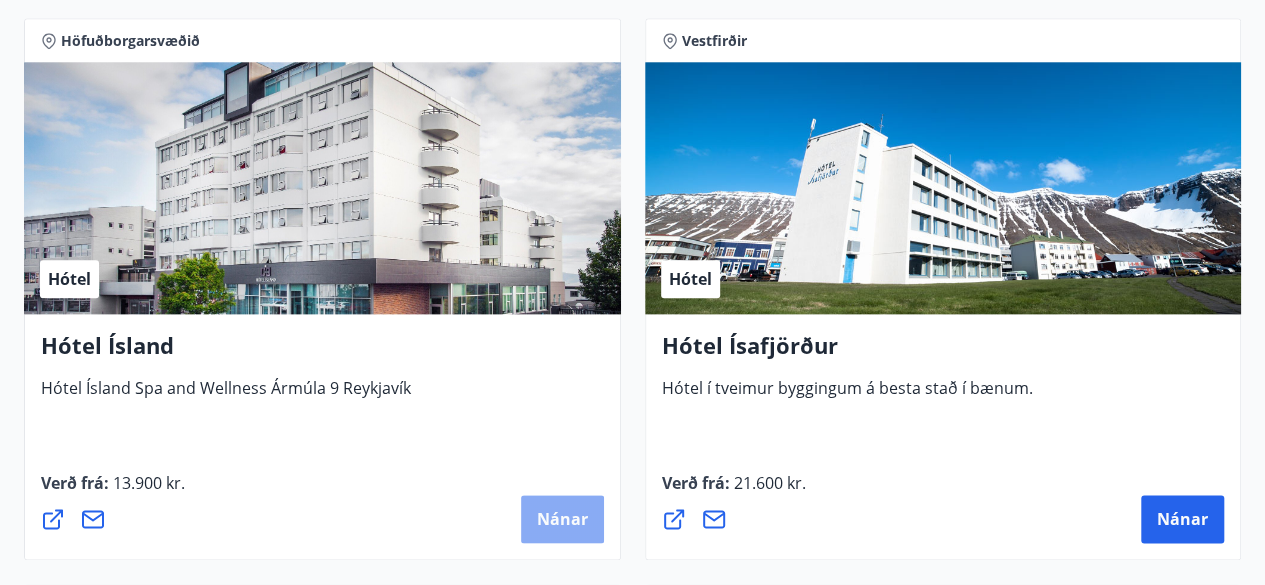 click on "Nánar" at bounding box center [562, 519] 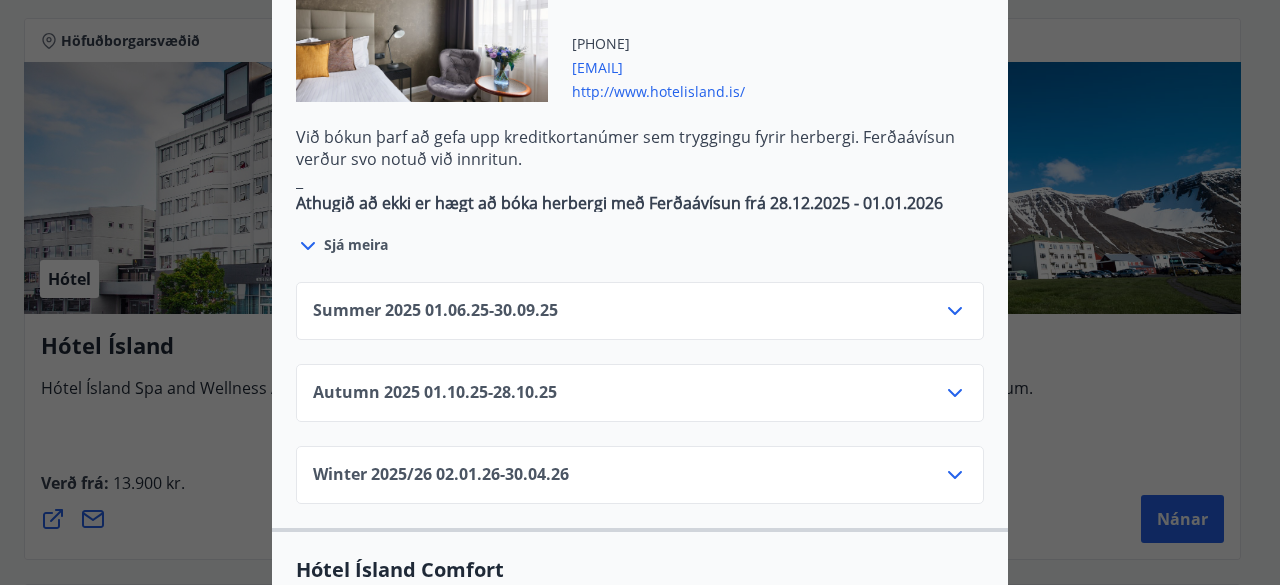 scroll, scrollTop: 1280, scrollLeft: 0, axis: vertical 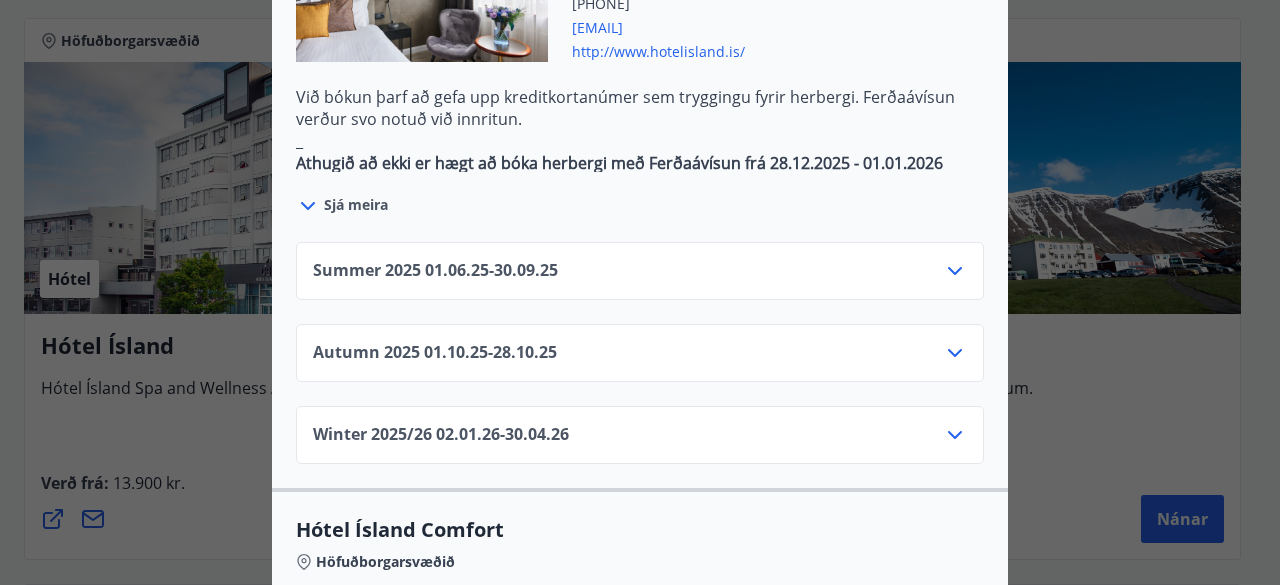 click 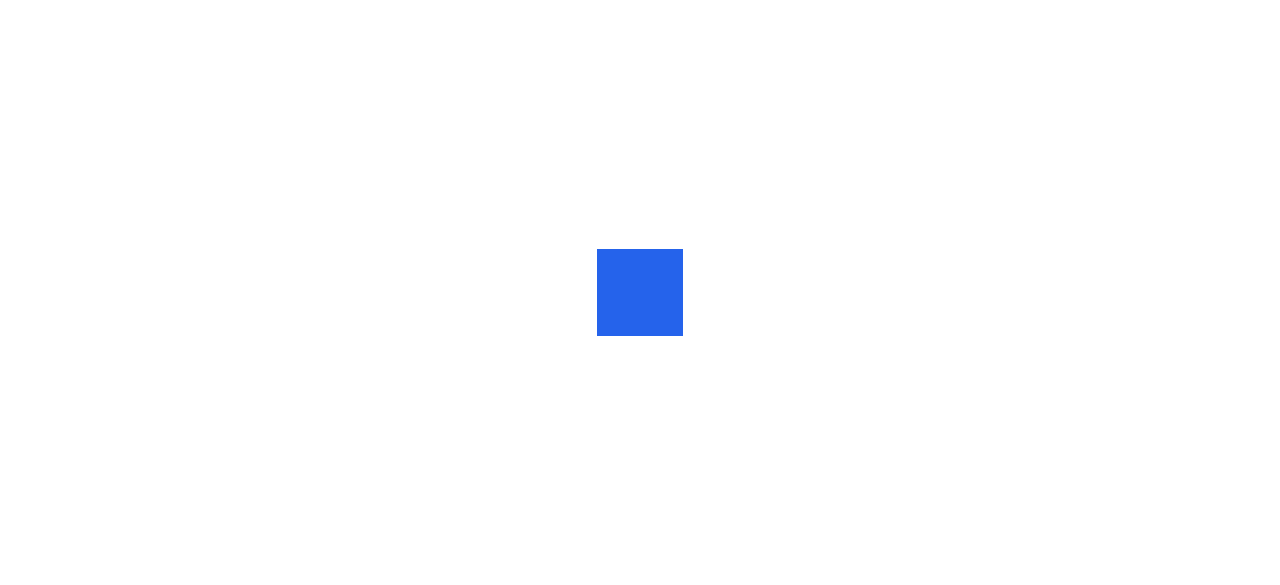 scroll, scrollTop: 0, scrollLeft: 0, axis: both 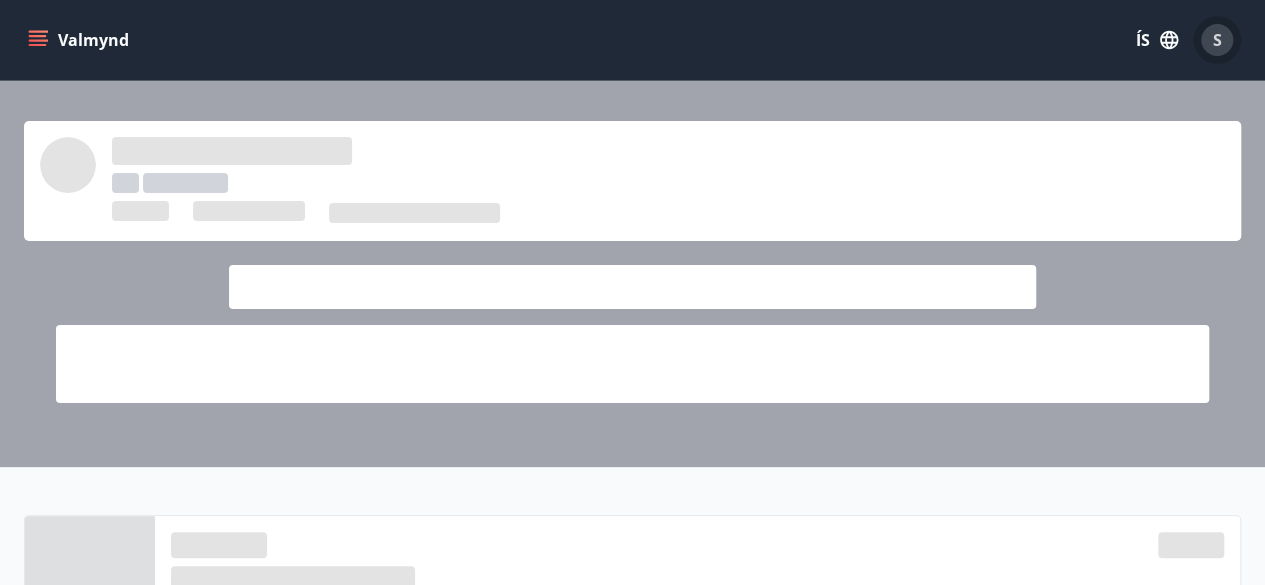 click on "S" at bounding box center [1217, 40] 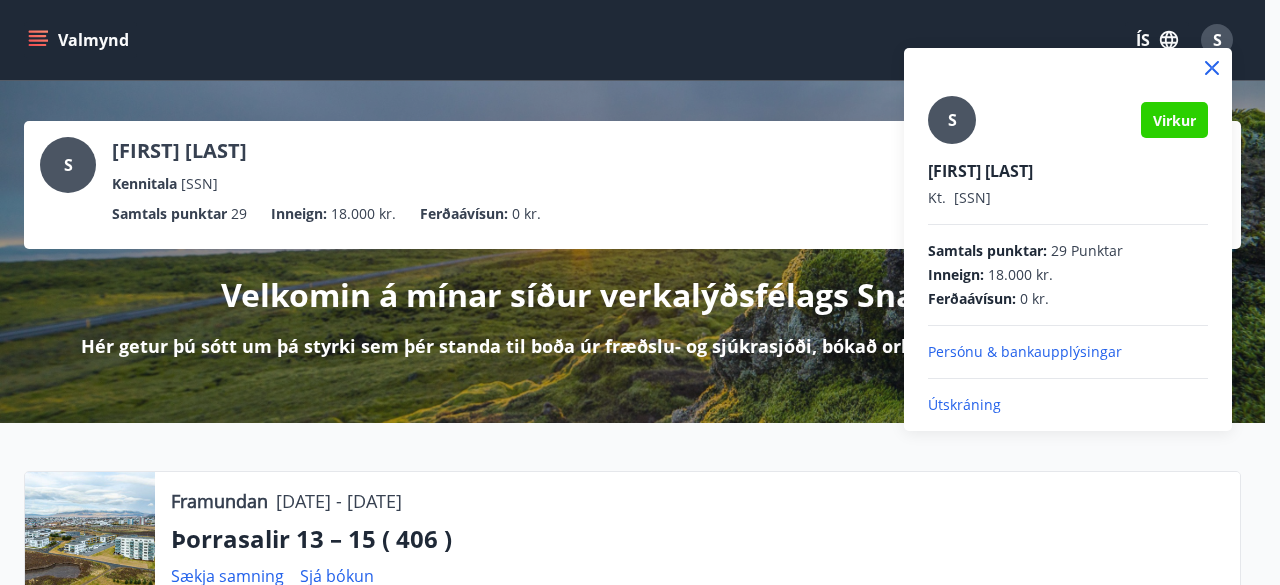 click on "Útskráning" at bounding box center (1068, 405) 